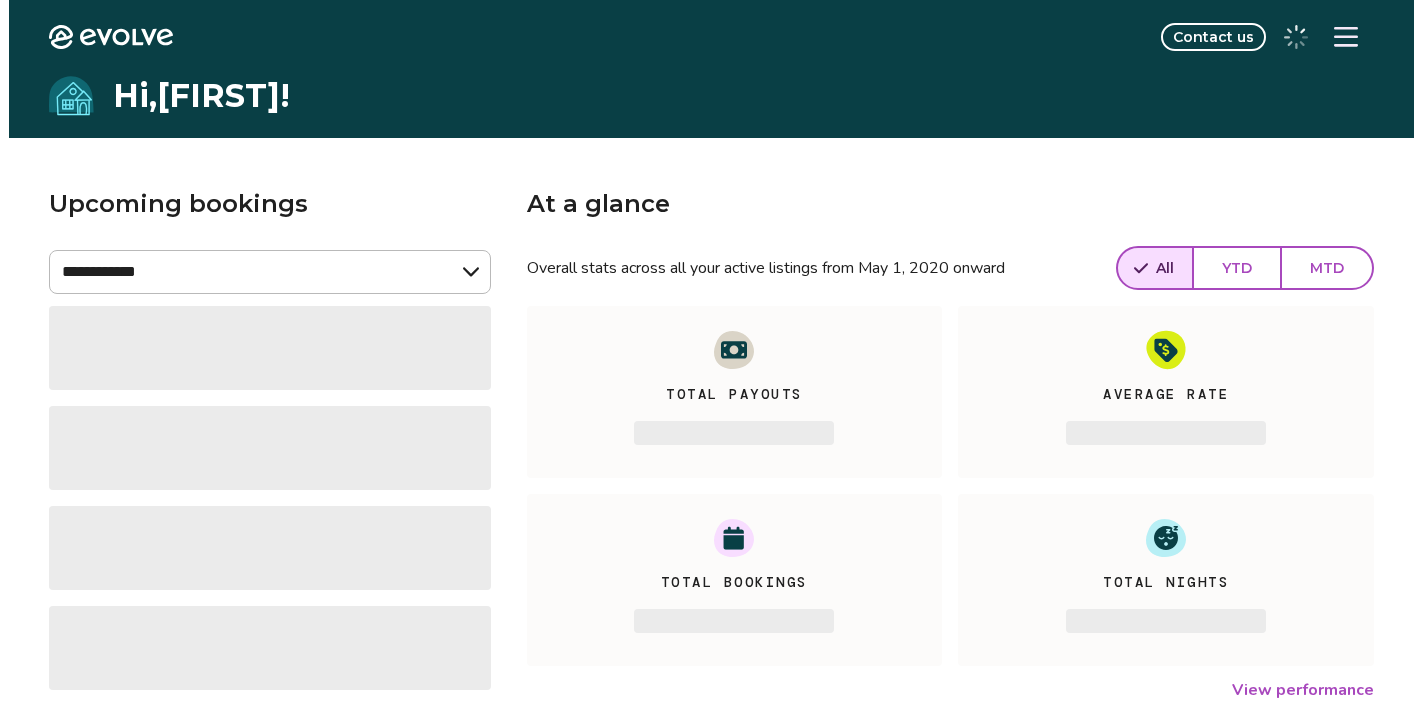 scroll, scrollTop: 0, scrollLeft: 0, axis: both 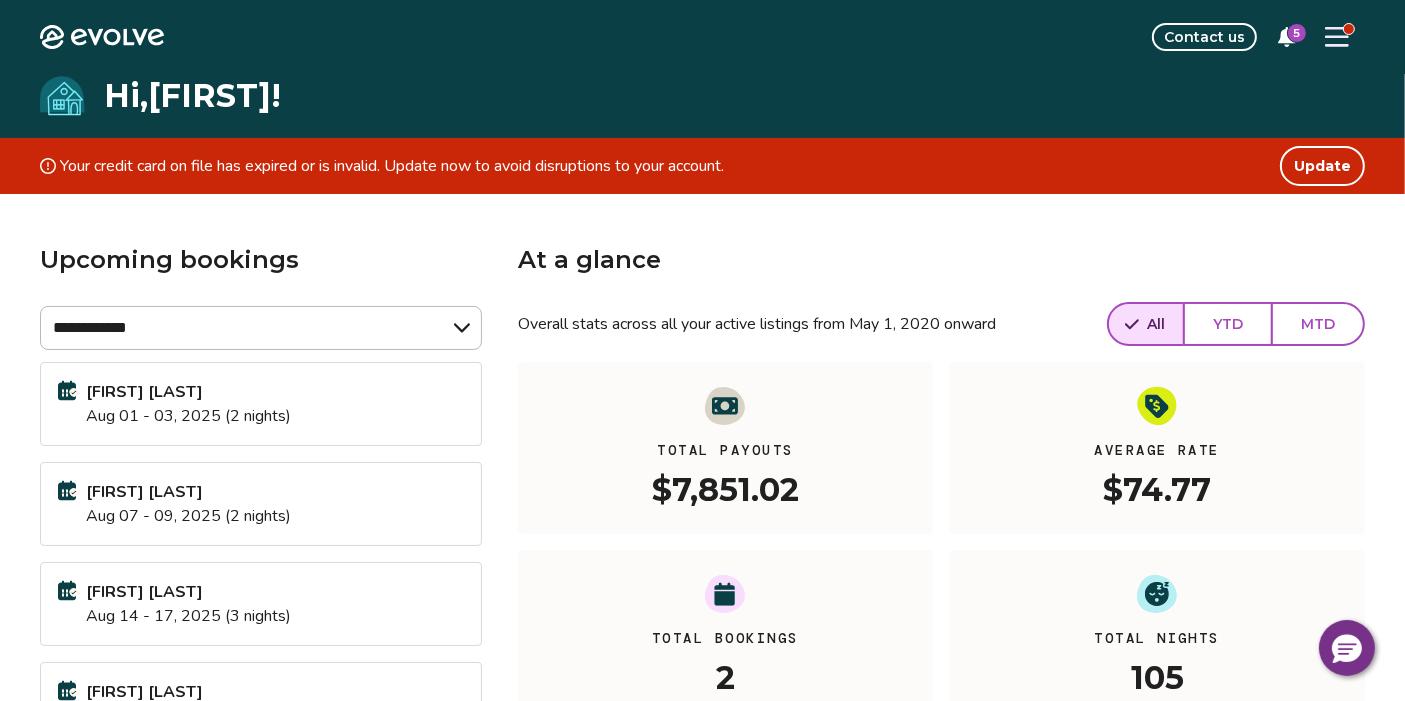 click at bounding box center (1337, 37) 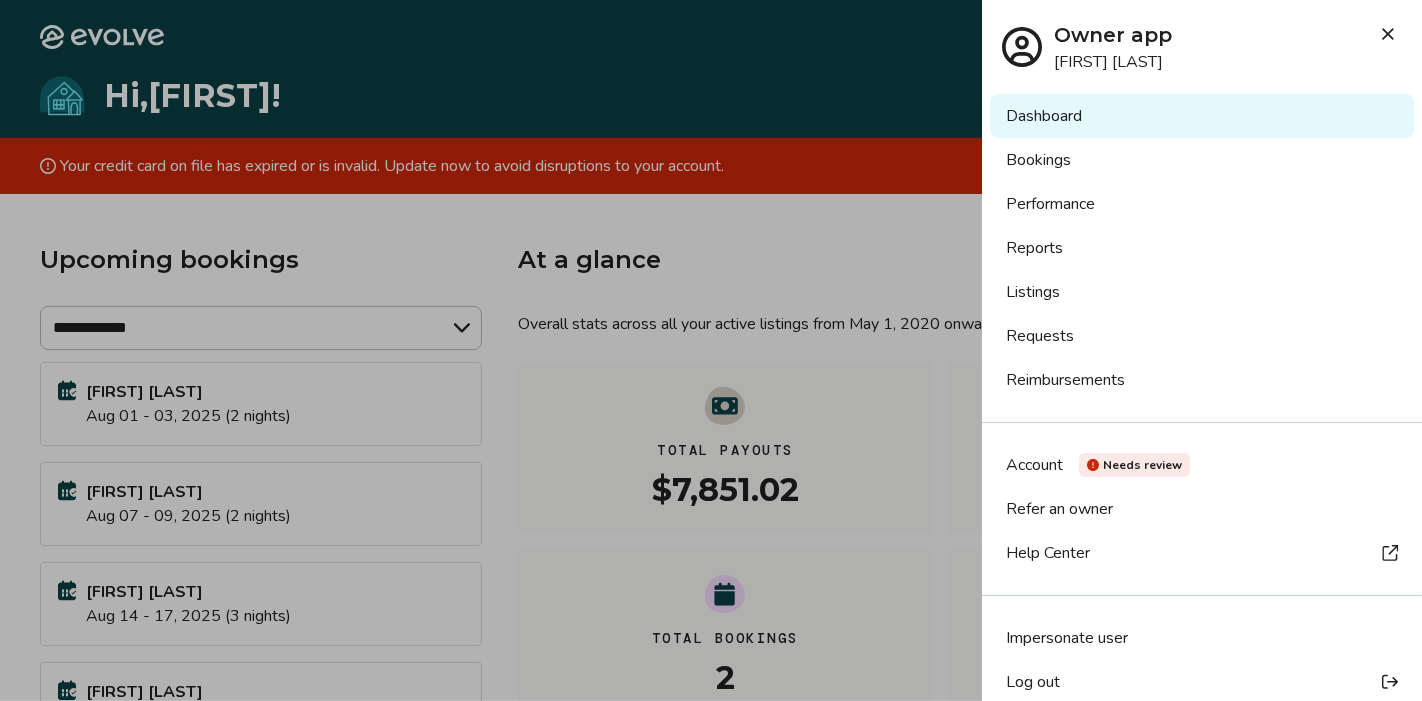 click on "Account" at bounding box center [1034, 465] 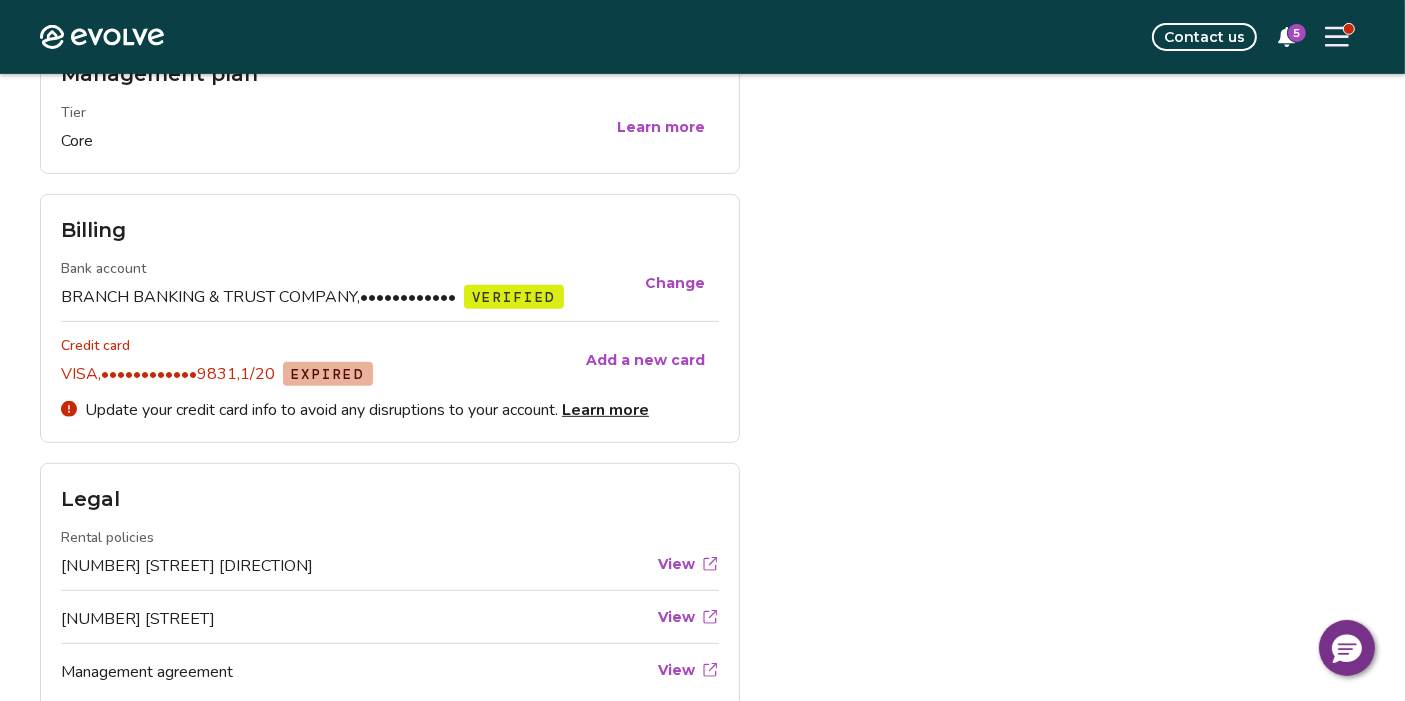 scroll, scrollTop: 880, scrollLeft: 0, axis: vertical 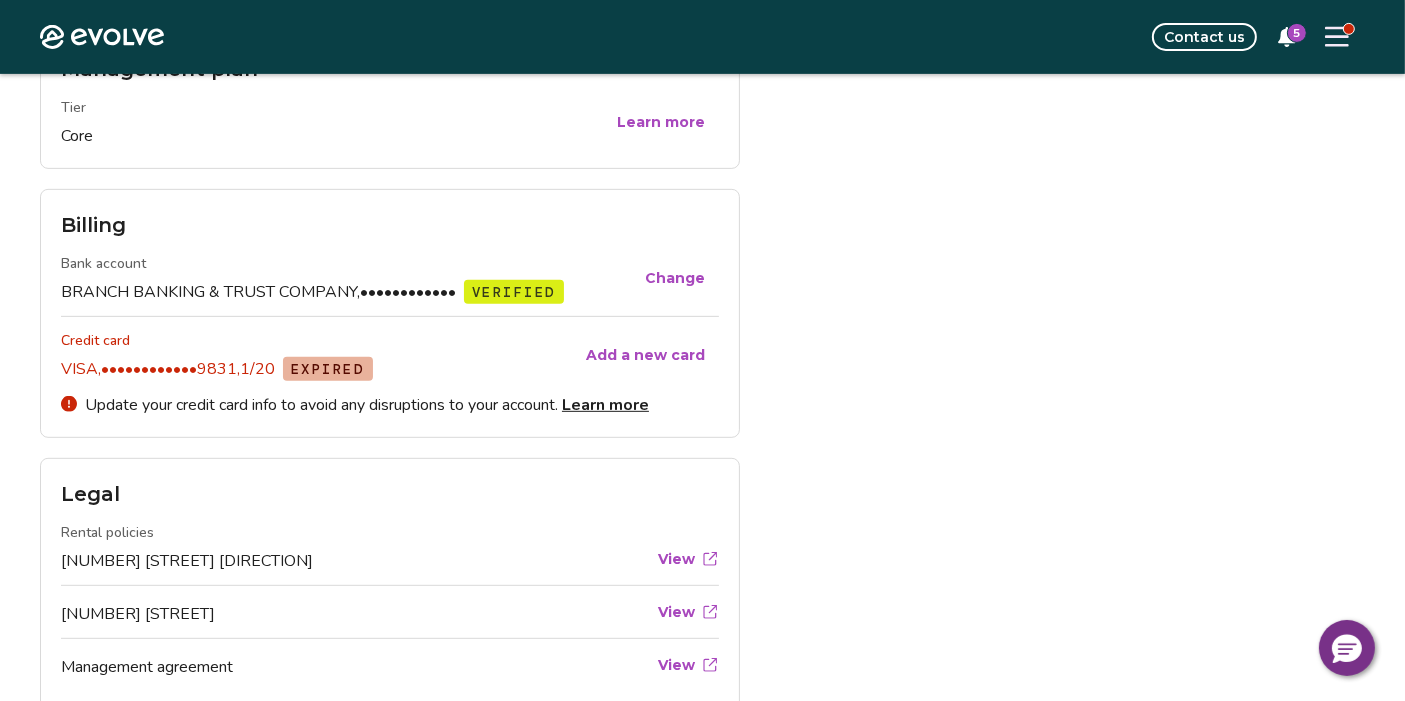 click on "Personal info Legal name   Linda Leblond Edit Contact info Email   linda.leblond15@gmail.com Phone   +1 (413) 537-2677 Mailing address   24 Silk Oaks Dr, Ormond Beach, Florida 32176 Edit Login Username   linda.leblond15@gmail.com Password   •••••••••• Change Management plan Tier   Core Learn more Billing Bank account   BRANCH BANKING & TRUST COMPANY,  •••••••••••• VERIFIED Change Credit card   VISA,  ••••••••••••9831,  1/20 EXPIRED Add a new card Update your credit card info to avoid any disruptions to your account.   Learn more Legal Rental policies   26 Sea Harbor Dr W View   24 Silk Oaks Drive View   Management agreement View Privacy & terms   Privacy policy View   Safety and security policy View   Terms of service View" at bounding box center (702, 104) 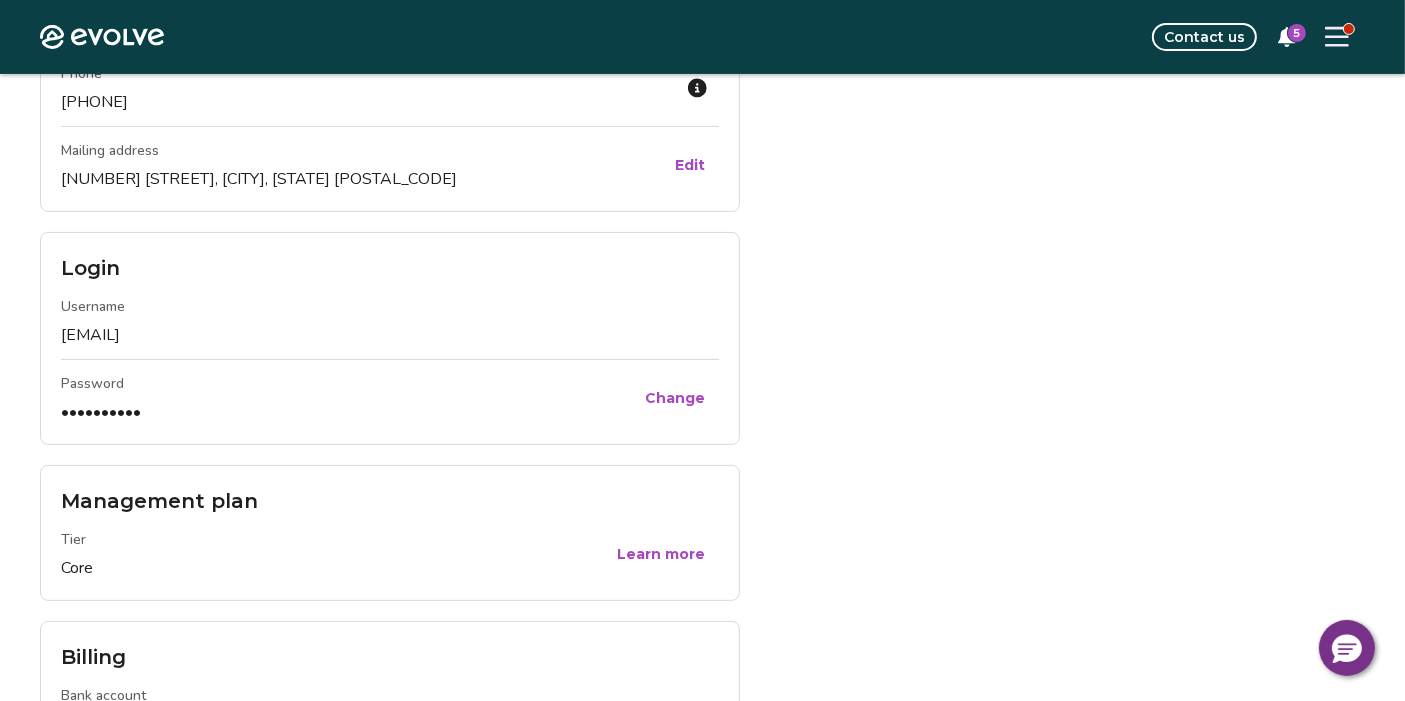 scroll, scrollTop: 451, scrollLeft: 0, axis: vertical 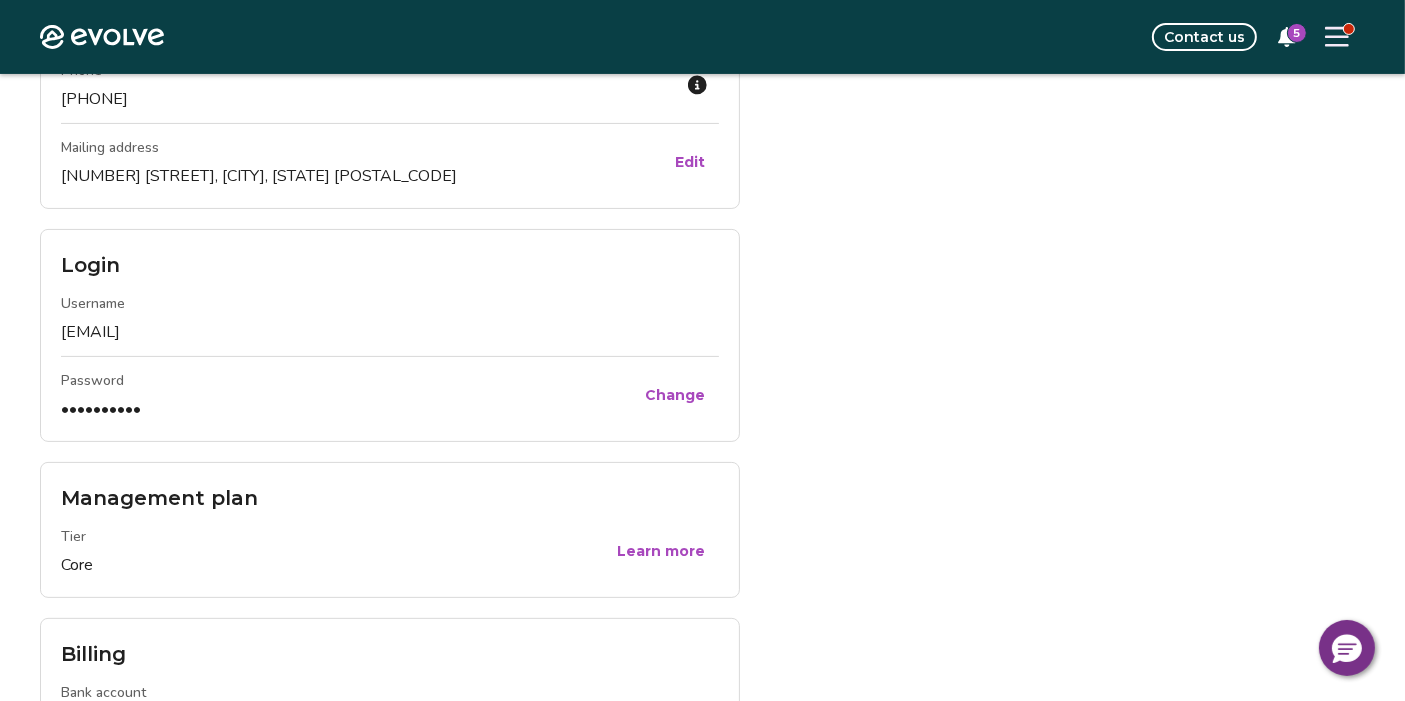 click on "Personal info Legal name   Linda Leblond Edit Contact info Email   linda.leblond15@gmail.com Phone   +1 (413) 537-2677 Mailing address   24 Silk Oaks Dr, Ormond Beach, Florida 32176 Edit Login Username   linda.leblond15@gmail.com Password   •••••••••• Change Management plan Tier   Core Learn more Billing Bank account   BRANCH BANKING & TRUST COMPANY,  •••••••••••• VERIFIED Change Credit card   VISA,  ••••••••••••9831,  1/20 EXPIRED Add a new card Update your credit card info to avoid any disruptions to your account.   Learn more Legal Rental policies   26 Sea Harbor Dr W View   24 Silk Oaks Drive View   Management agreement View Privacy & terms   Privacy policy View   Safety and security policy View   Terms of service View" at bounding box center (702, 533) 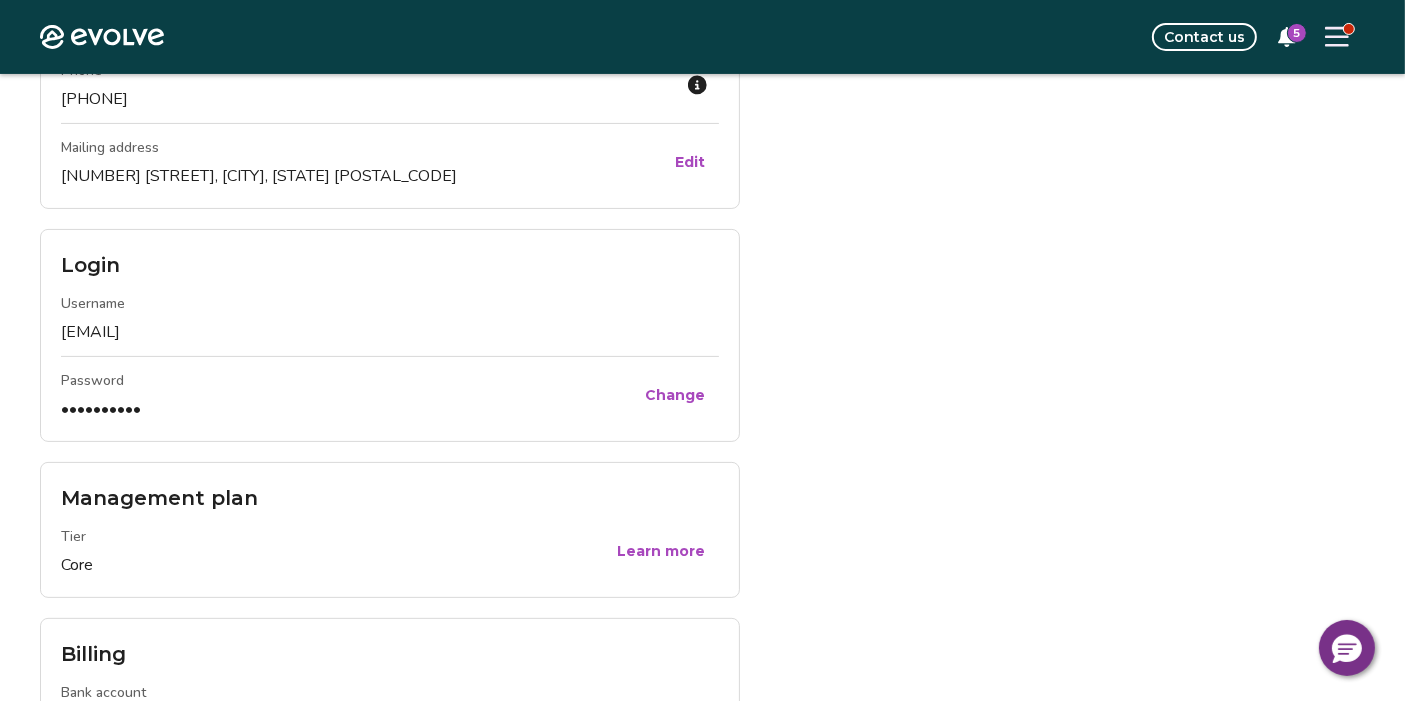 scroll, scrollTop: 0, scrollLeft: 0, axis: both 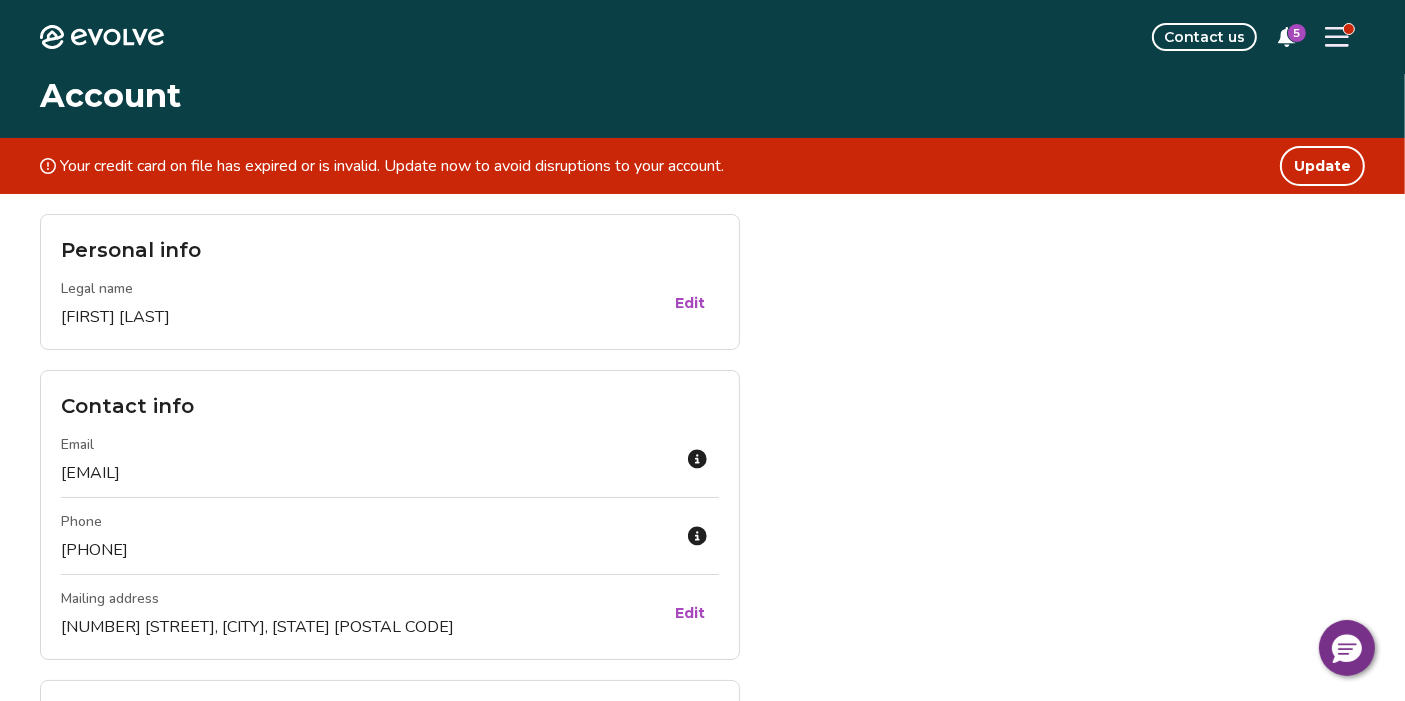 click on "Evolve" 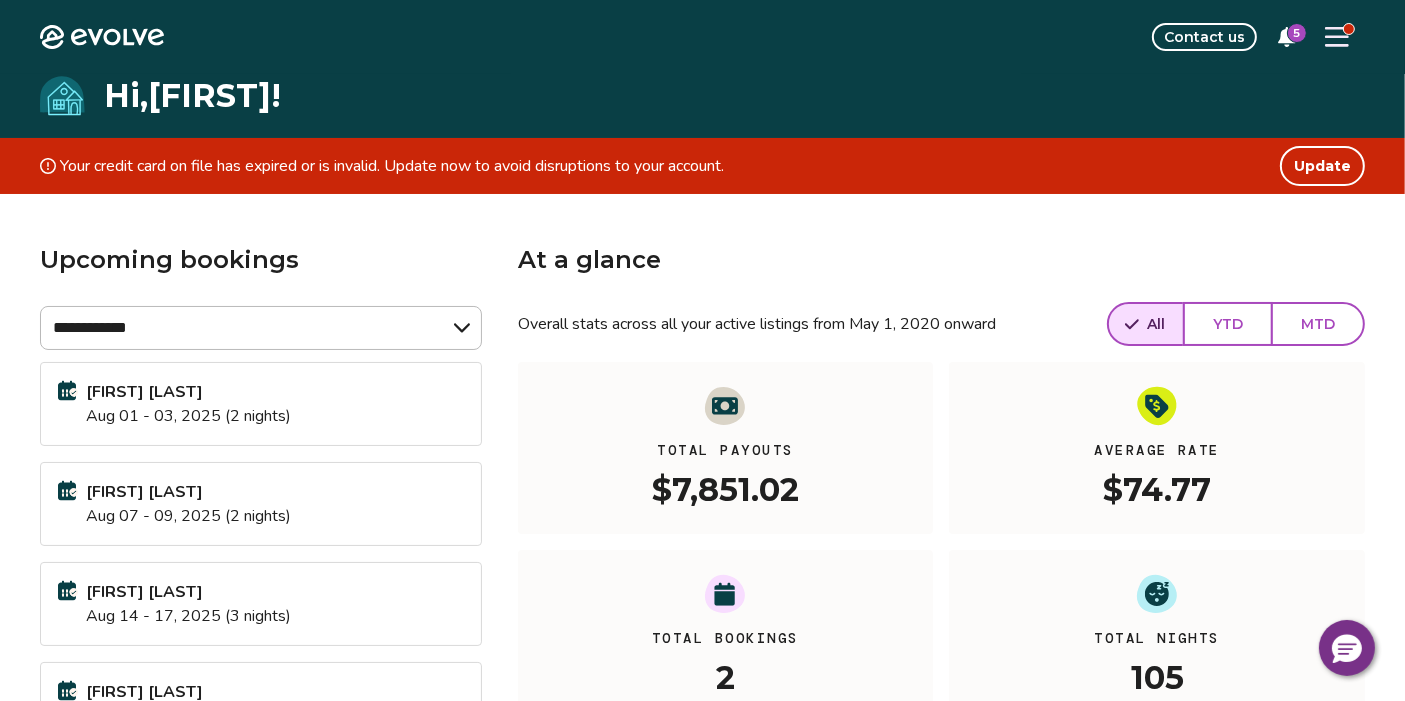 scroll, scrollTop: 22, scrollLeft: 0, axis: vertical 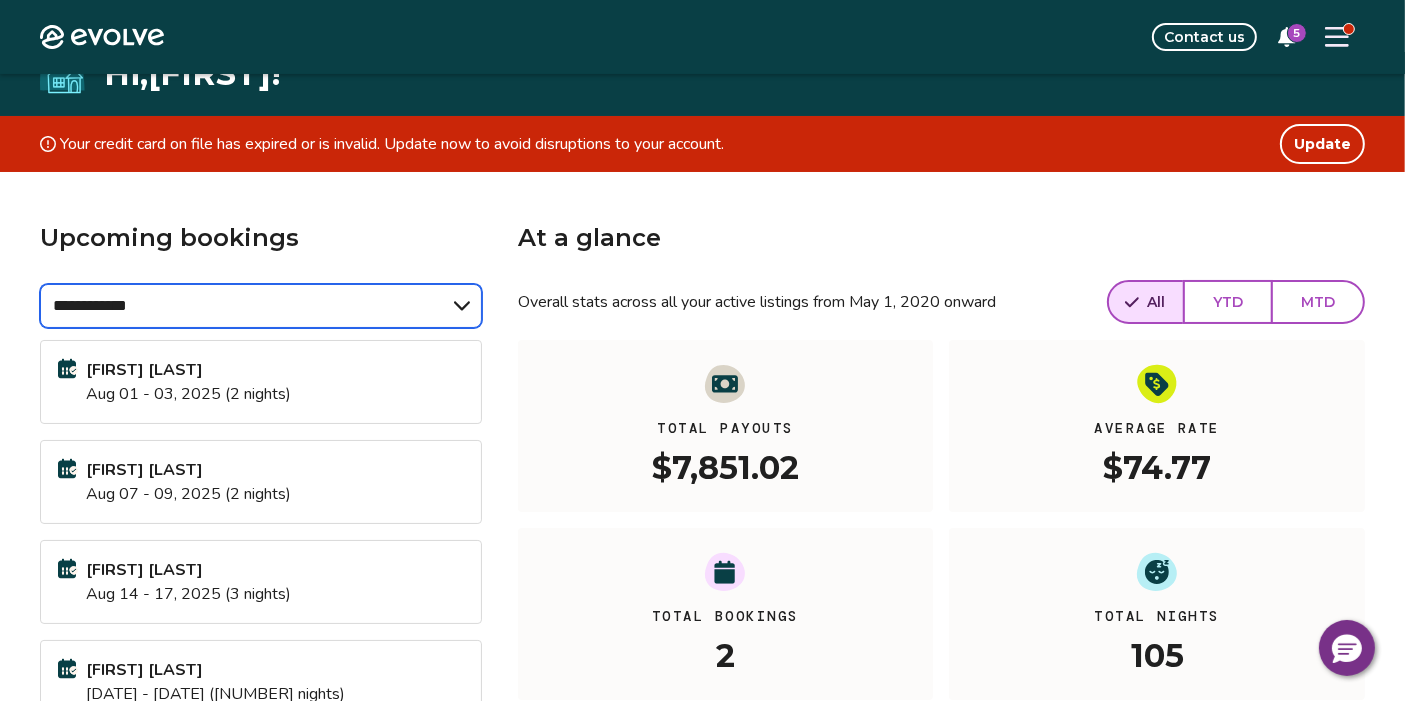 click on "**********" at bounding box center [261, 306] 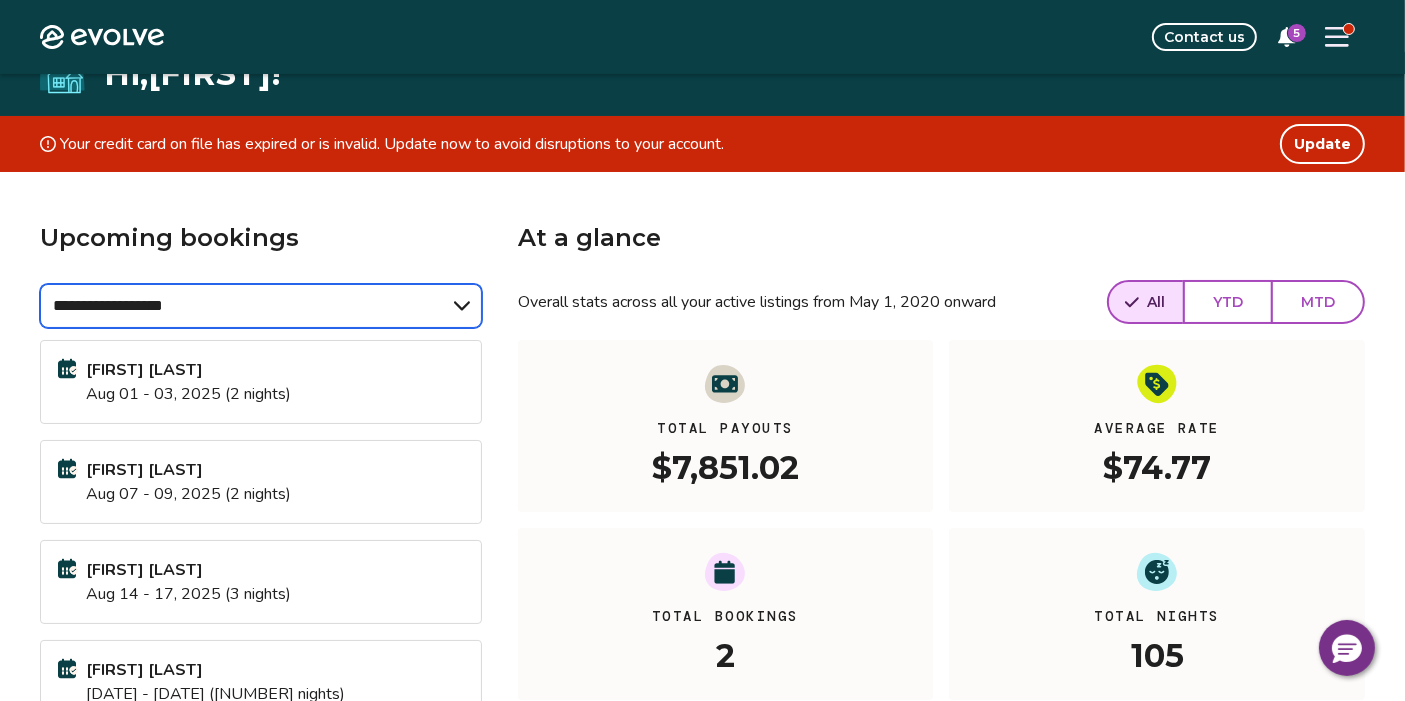 click on "**********" at bounding box center (261, 306) 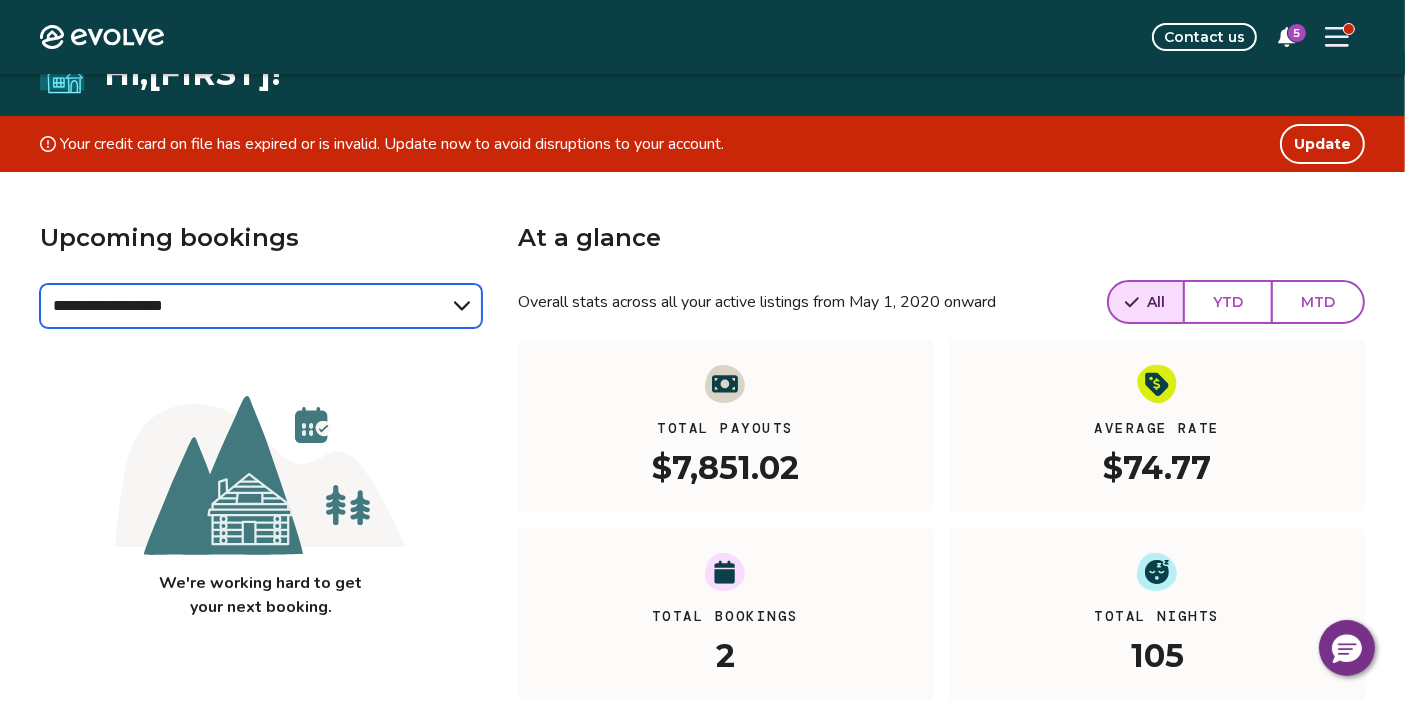 click on "**********" at bounding box center (261, 306) 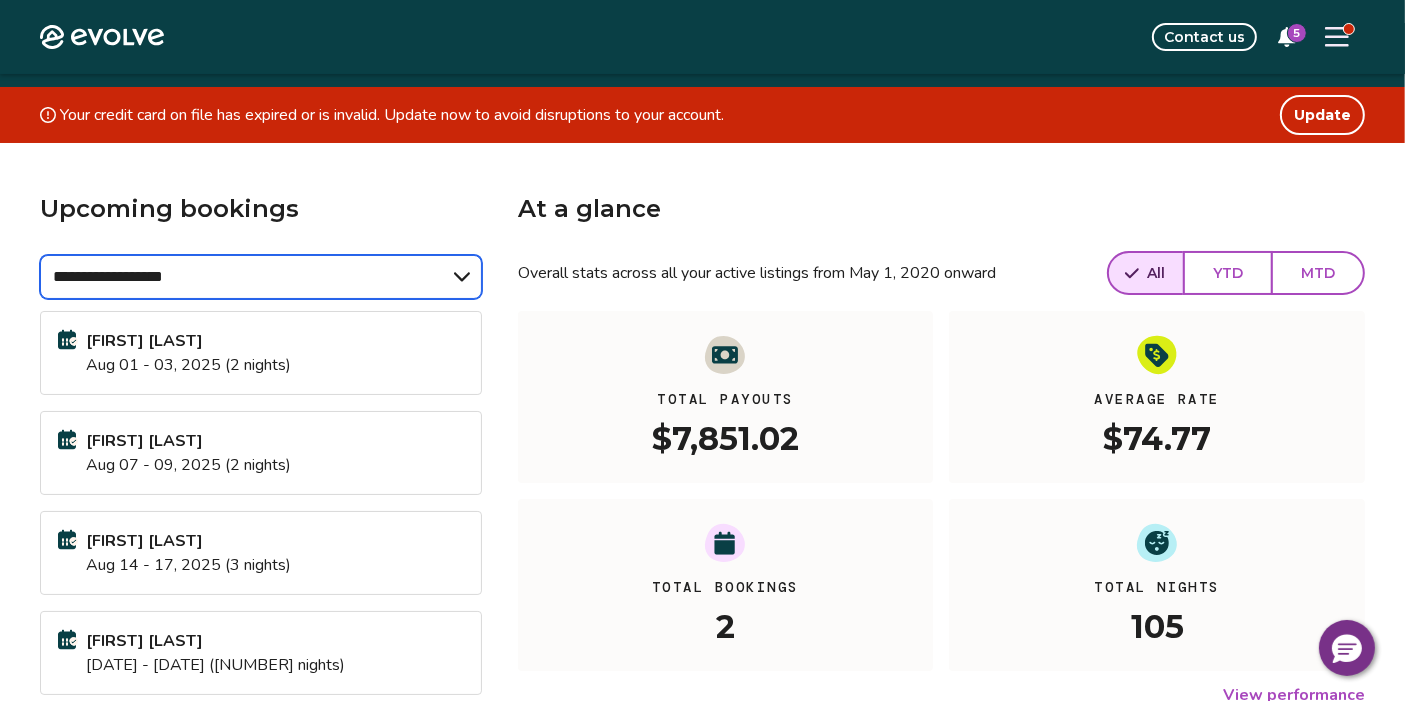 scroll, scrollTop: 54, scrollLeft: 0, axis: vertical 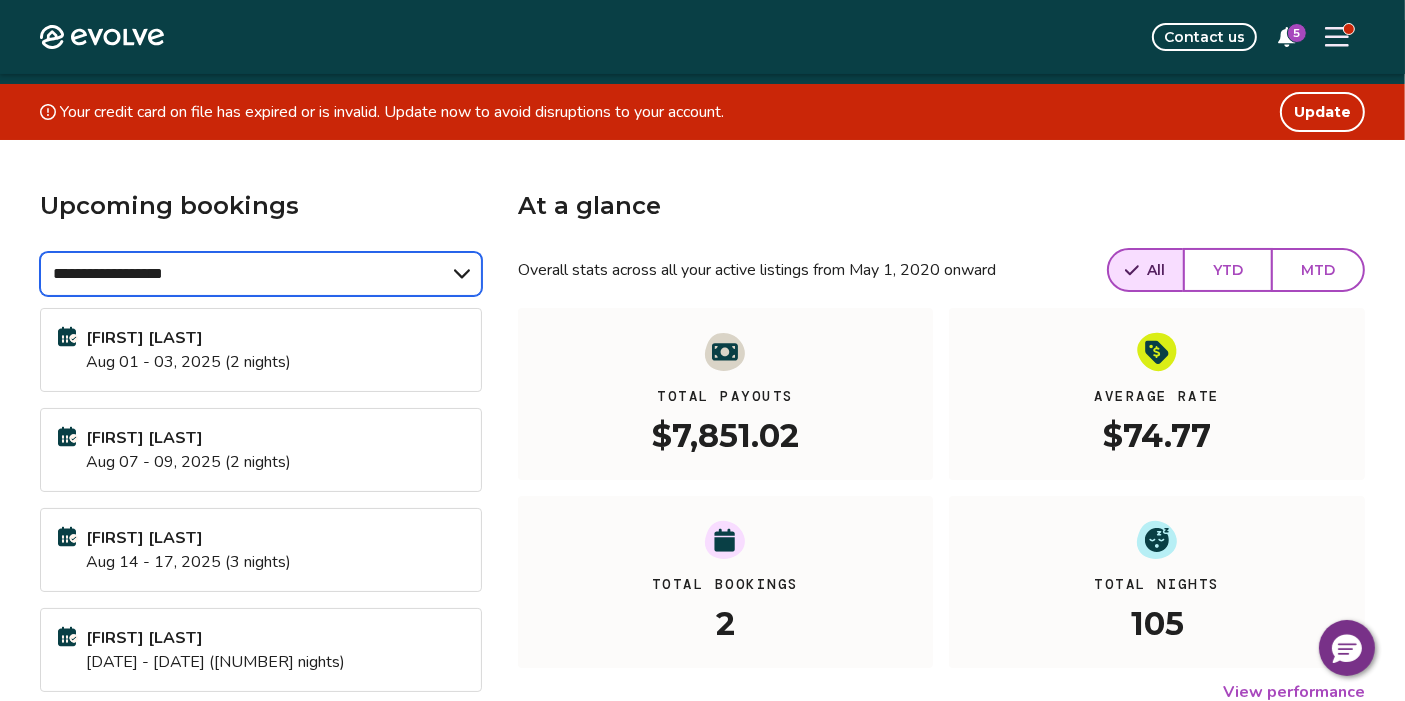 click on "**********" at bounding box center [261, 274] 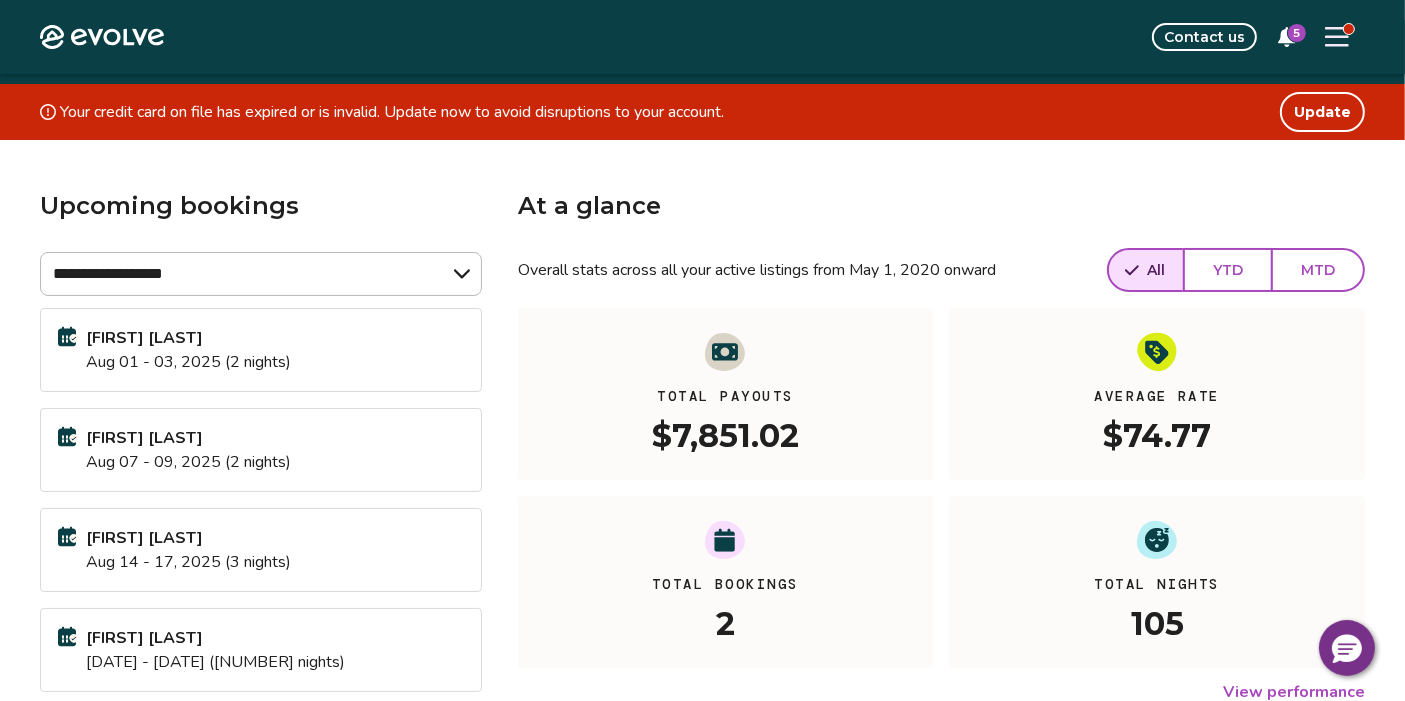 click on "At a glance" at bounding box center [941, 206] 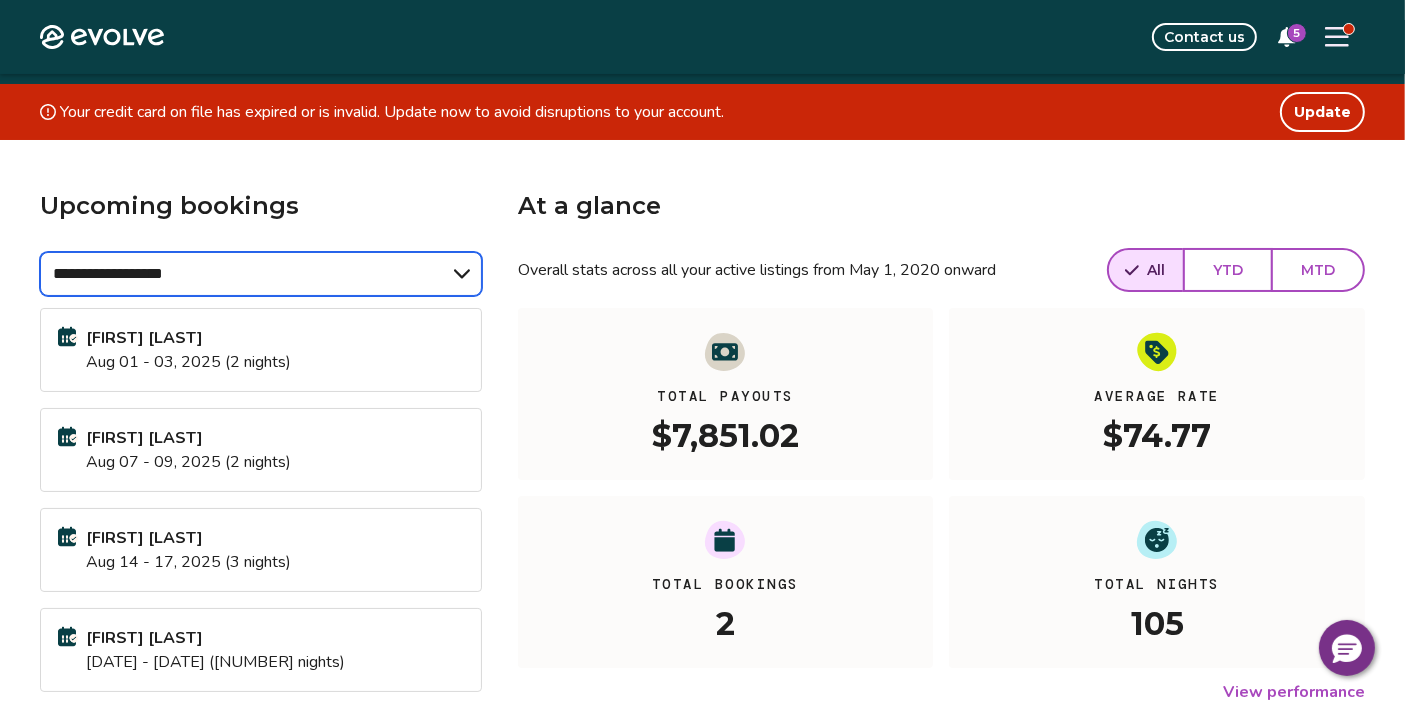 click on "**********" at bounding box center [261, 274] 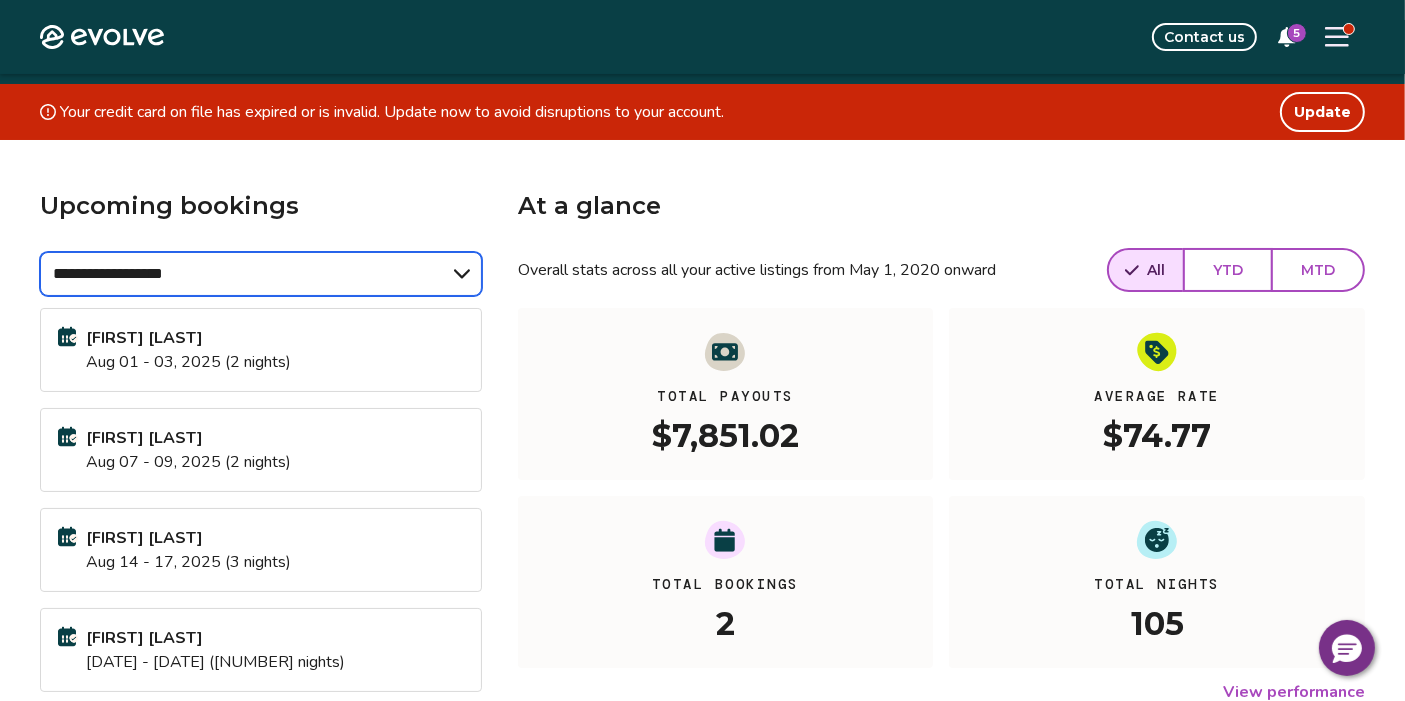click on "**********" at bounding box center (261, 274) 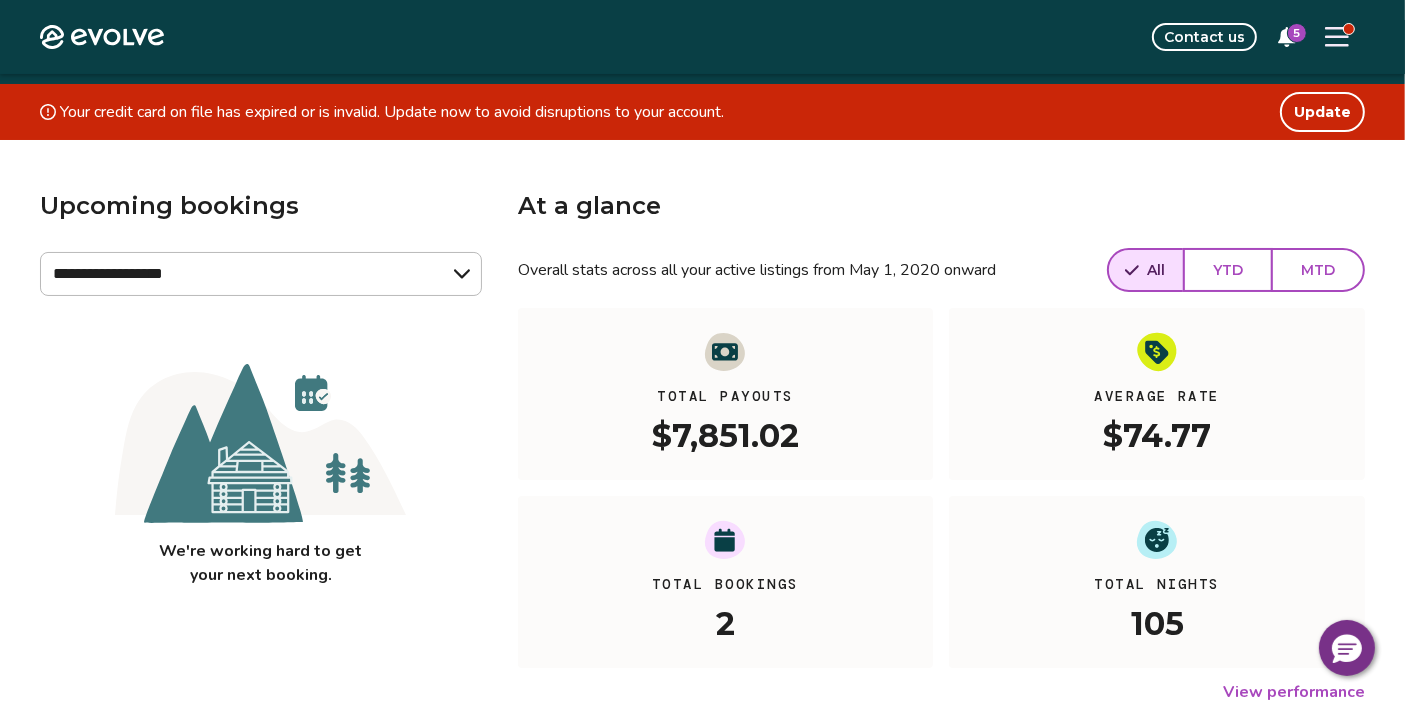 click on "Overall stats across all your active listings from May 1, 2020 onward All YTD MTD" at bounding box center [941, 270] 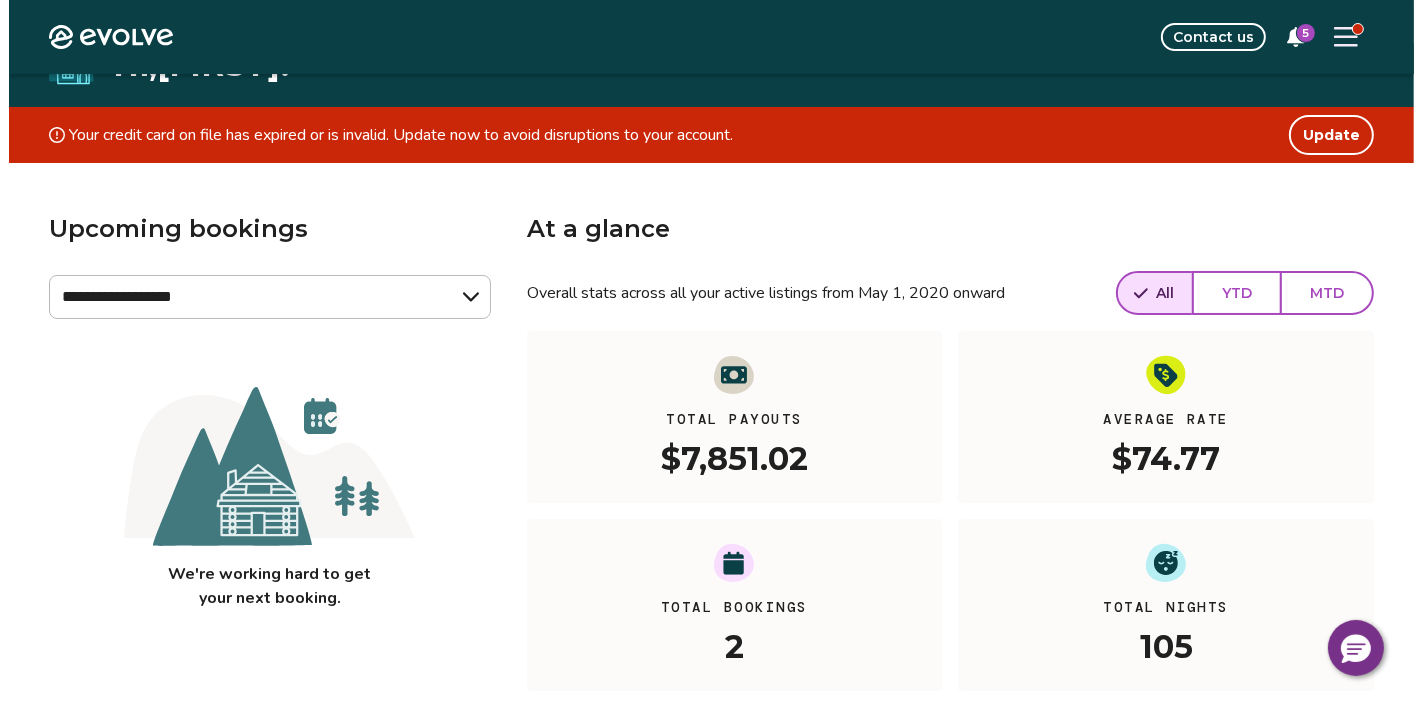 scroll, scrollTop: 0, scrollLeft: 0, axis: both 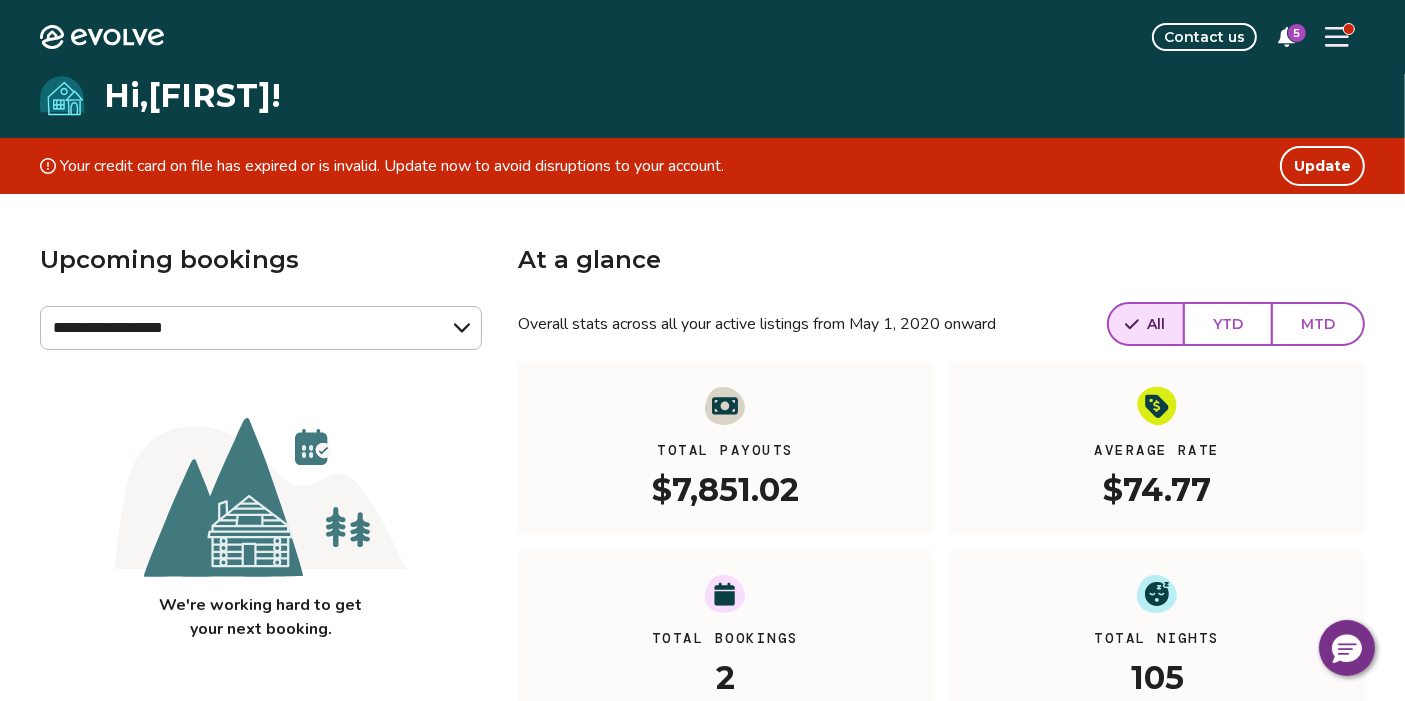click 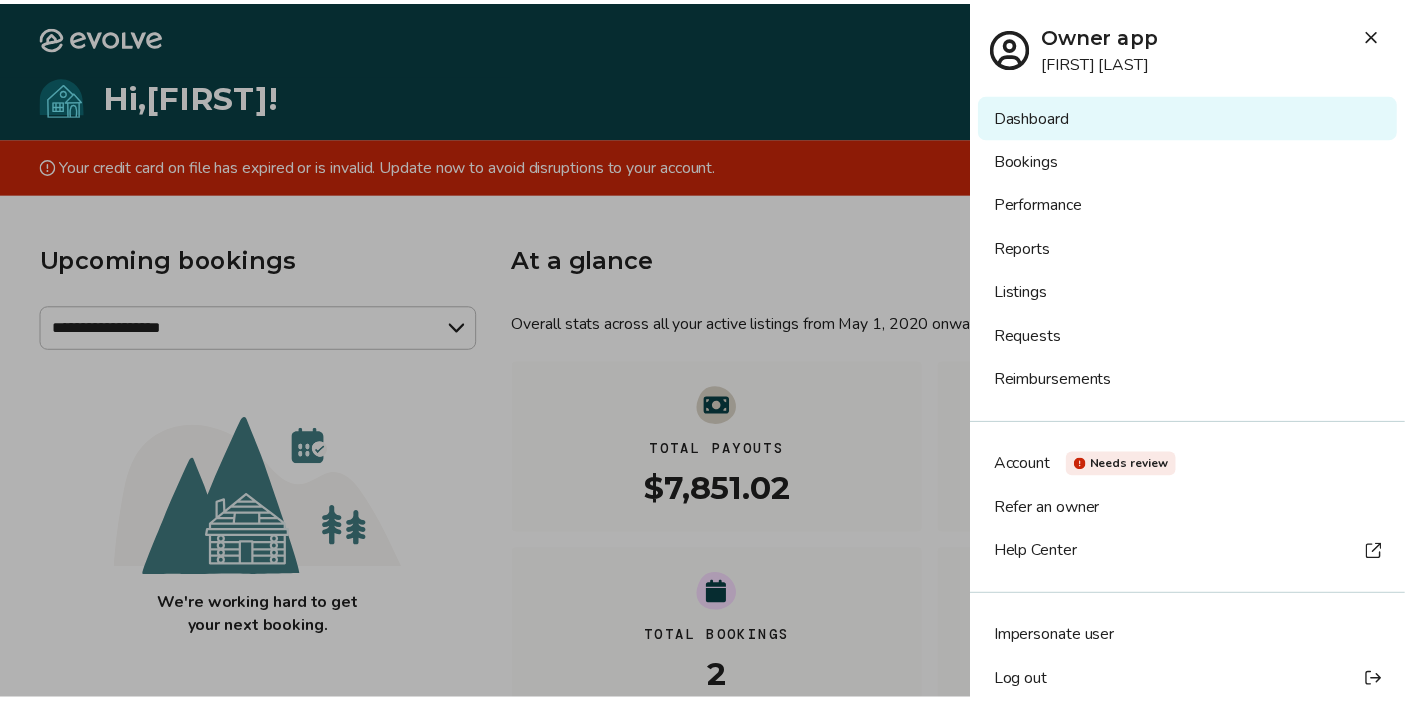 scroll, scrollTop: 21, scrollLeft: 0, axis: vertical 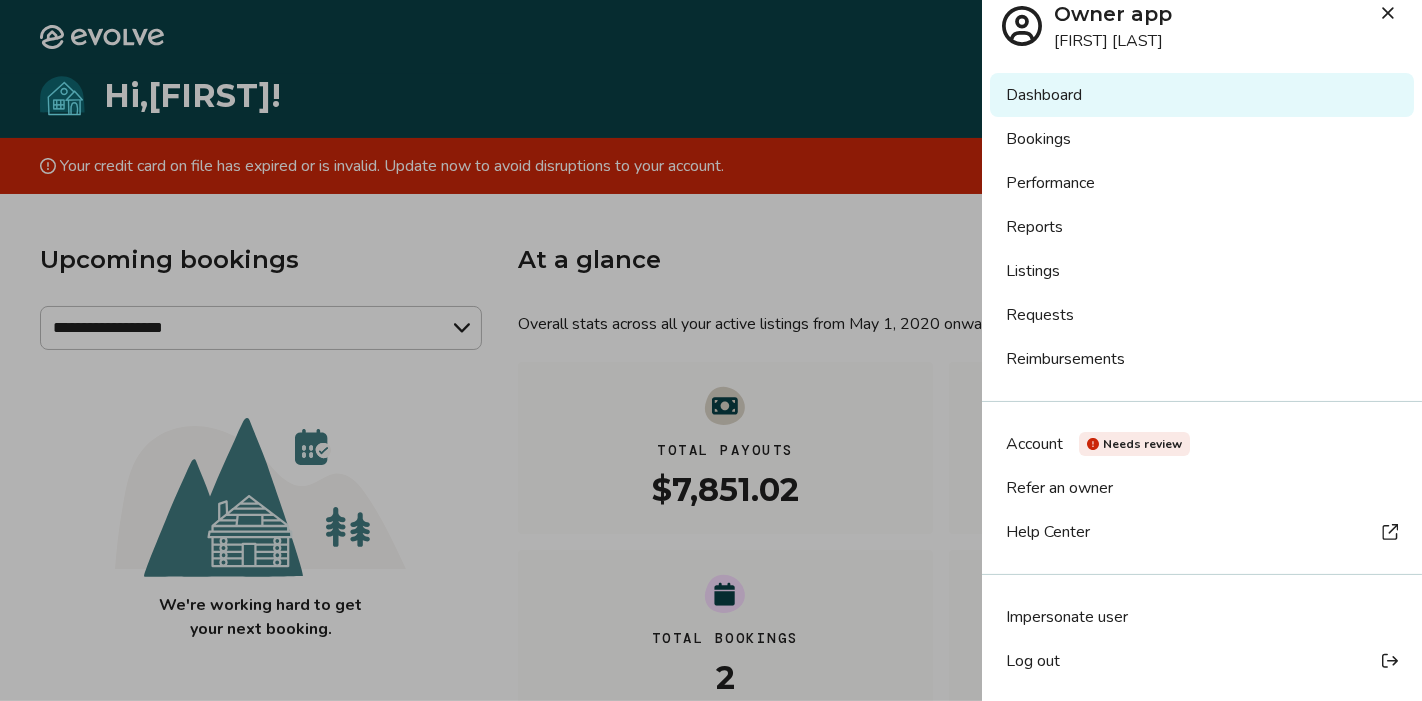 click on "Help Center" at bounding box center [1202, 532] 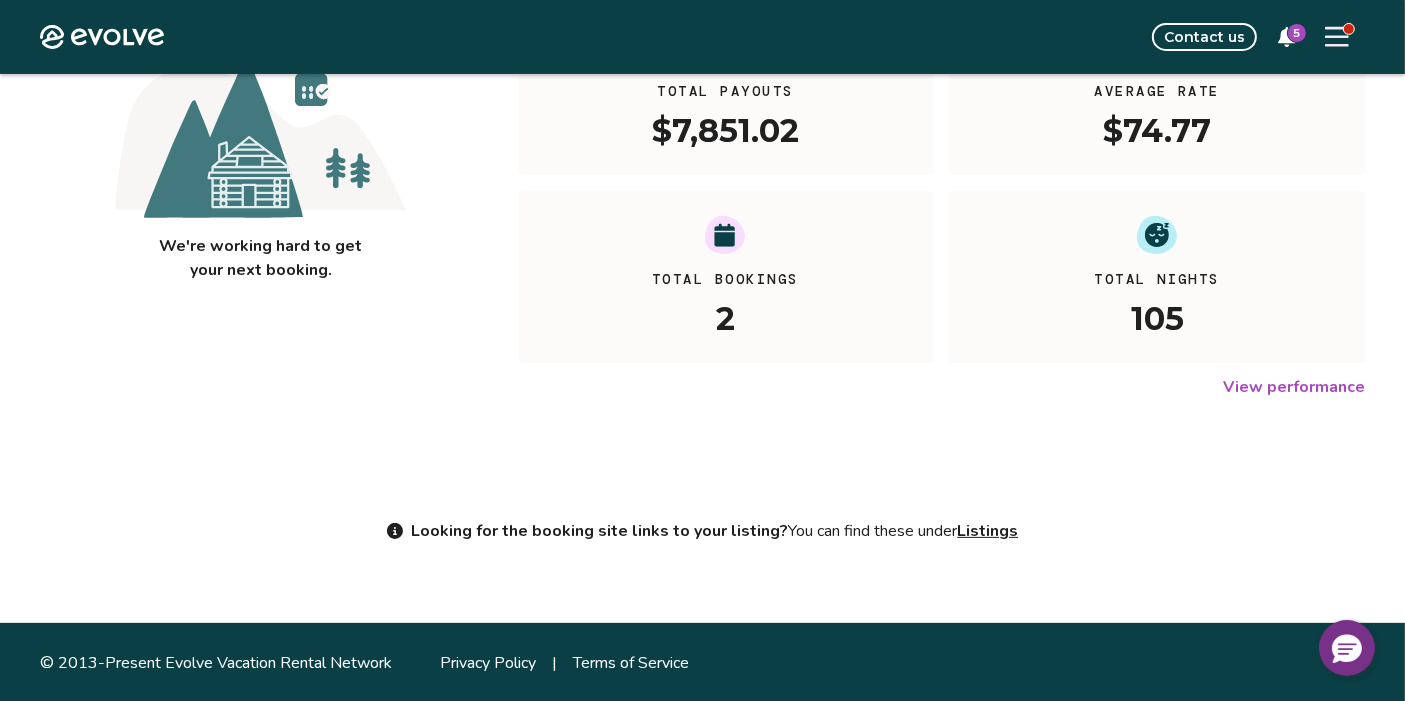 scroll, scrollTop: 0, scrollLeft: 0, axis: both 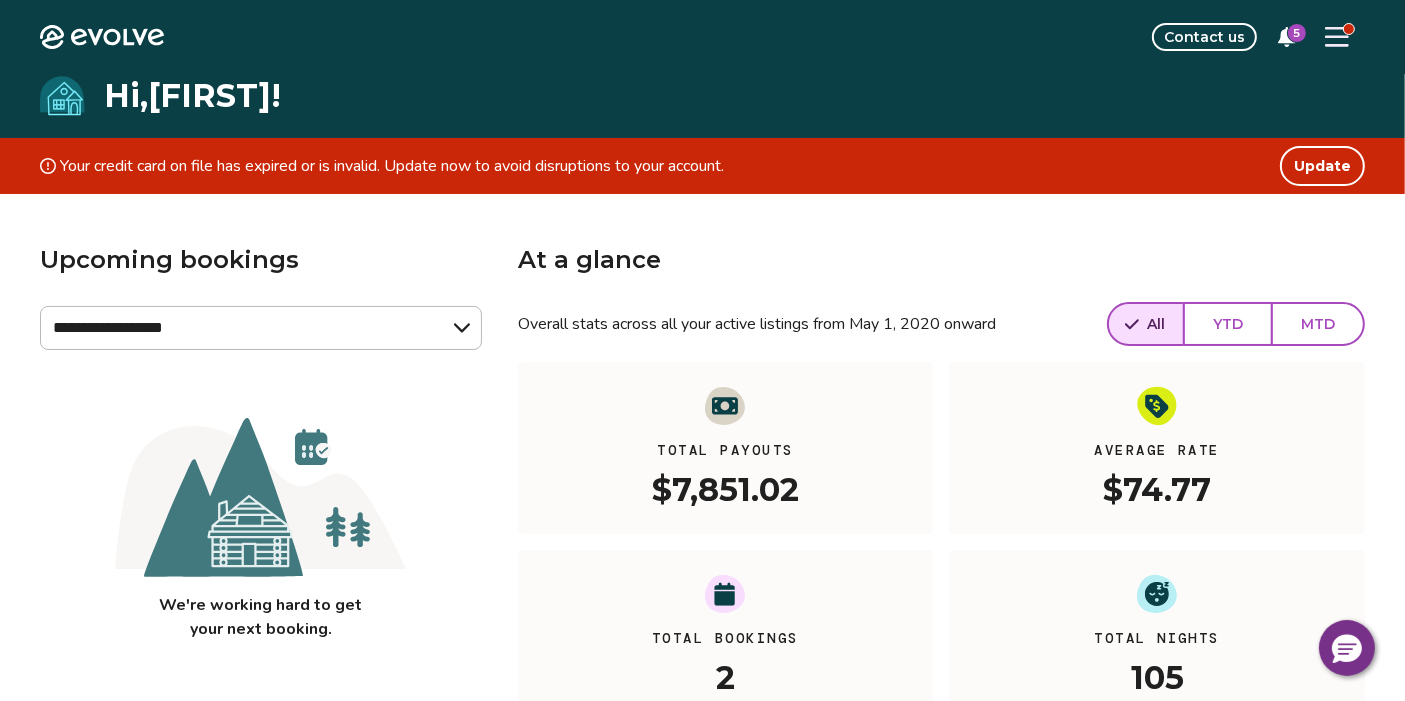 click at bounding box center [1337, 37] 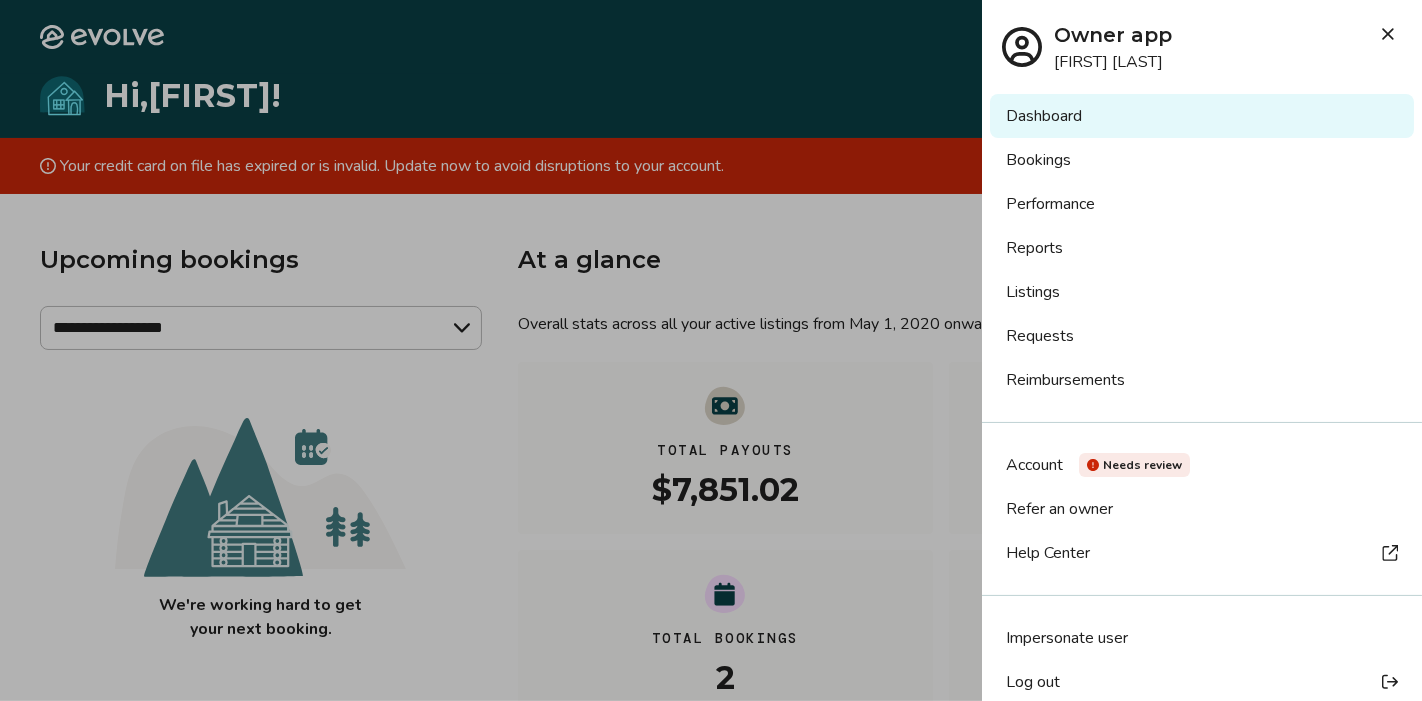 click 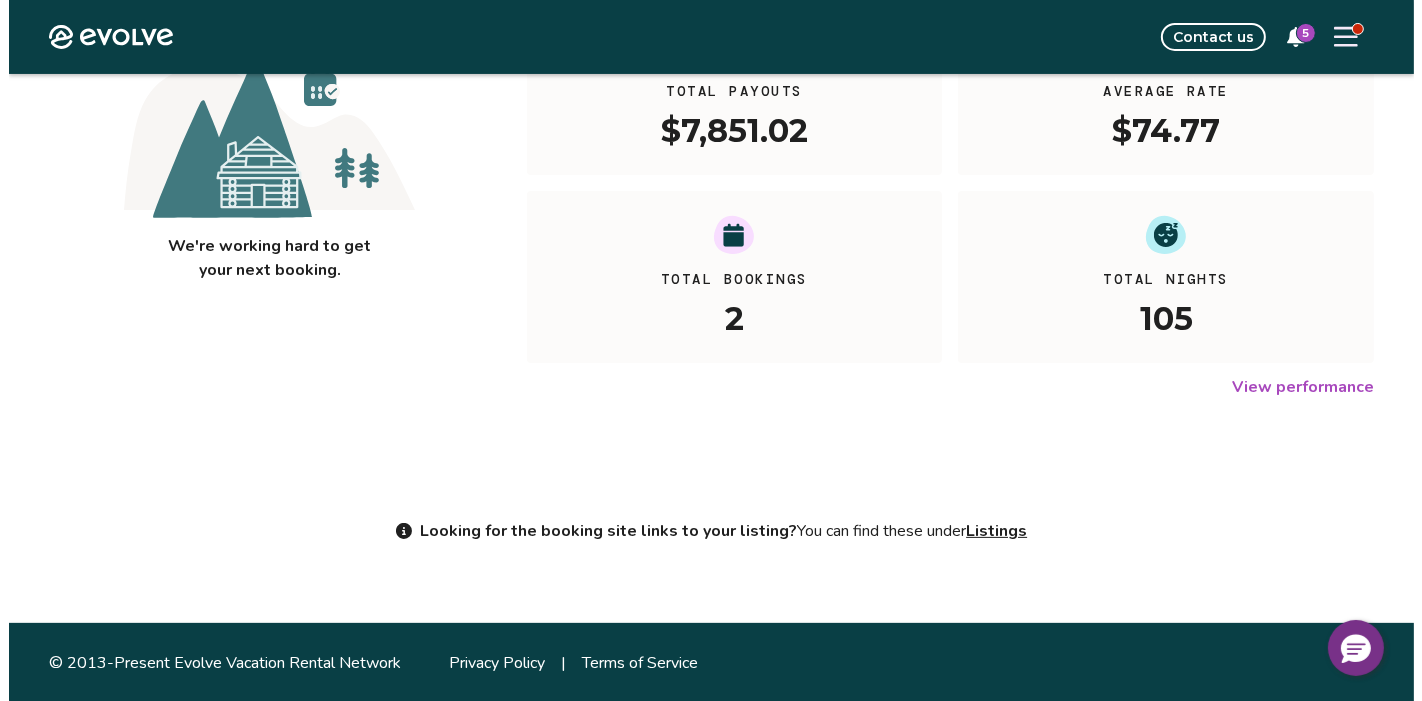 scroll, scrollTop: 0, scrollLeft: 0, axis: both 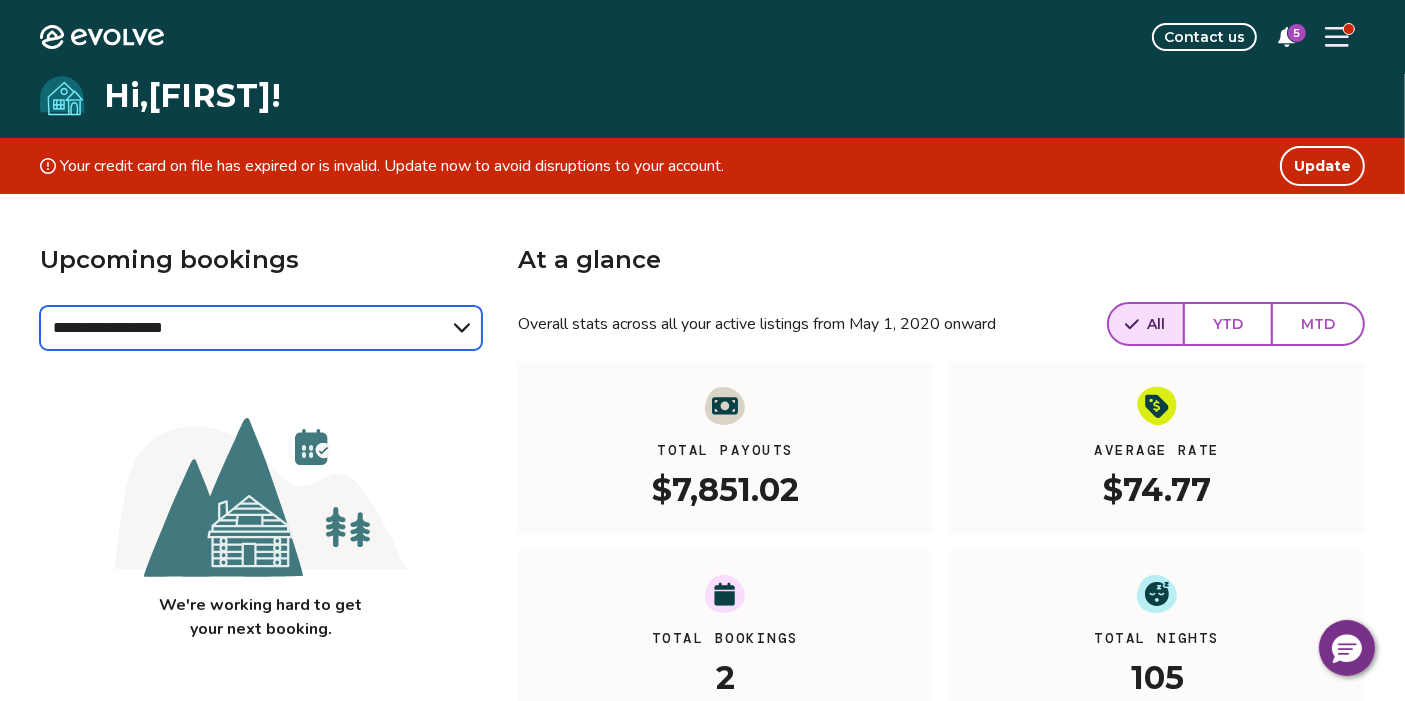click on "**********" at bounding box center (261, 328) 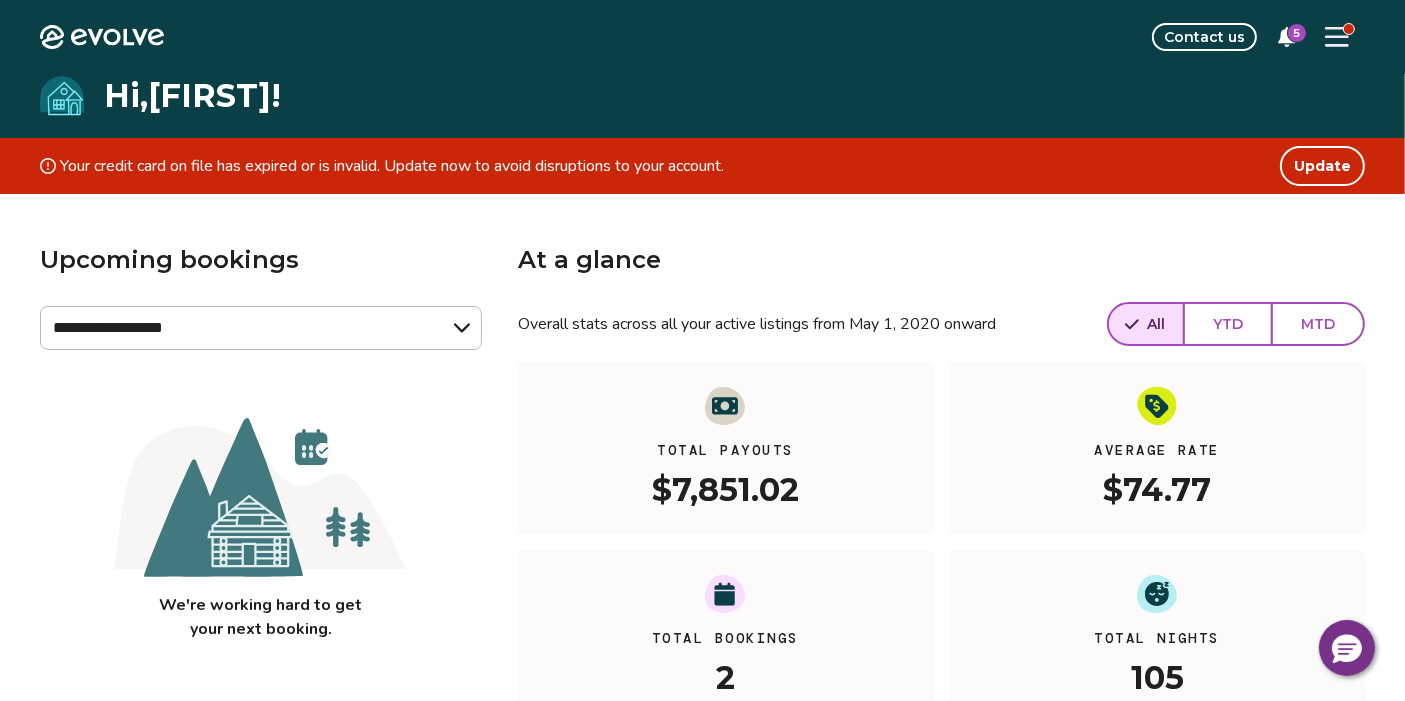click on "**********" at bounding box center [261, 500] 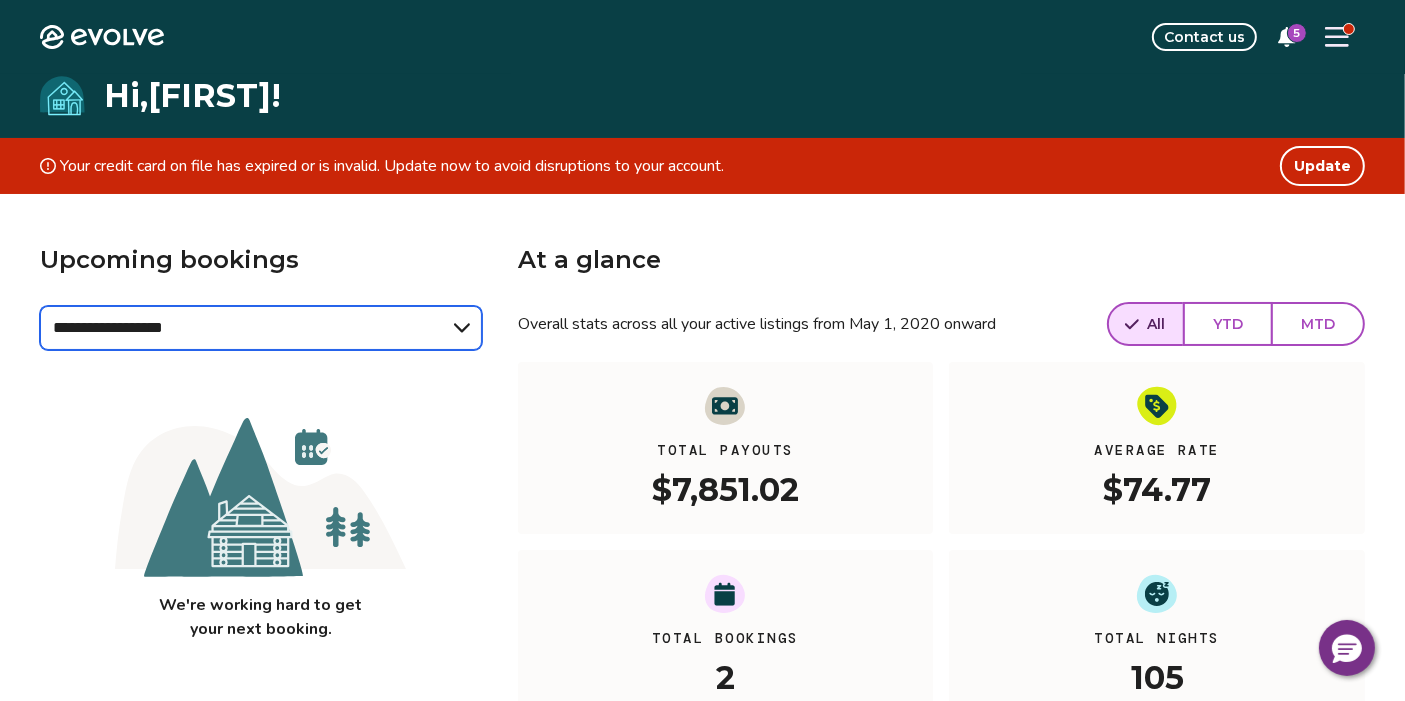 click on "**********" at bounding box center (261, 328) 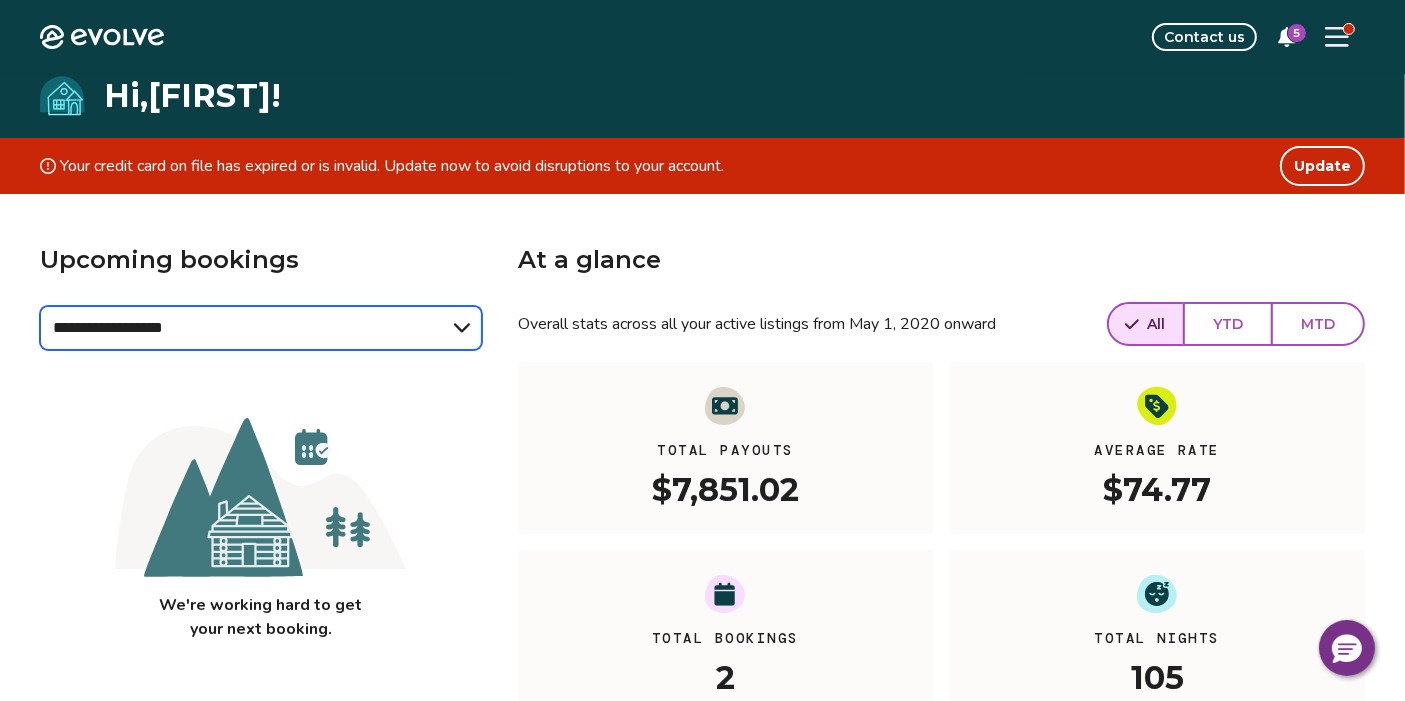 select on "******" 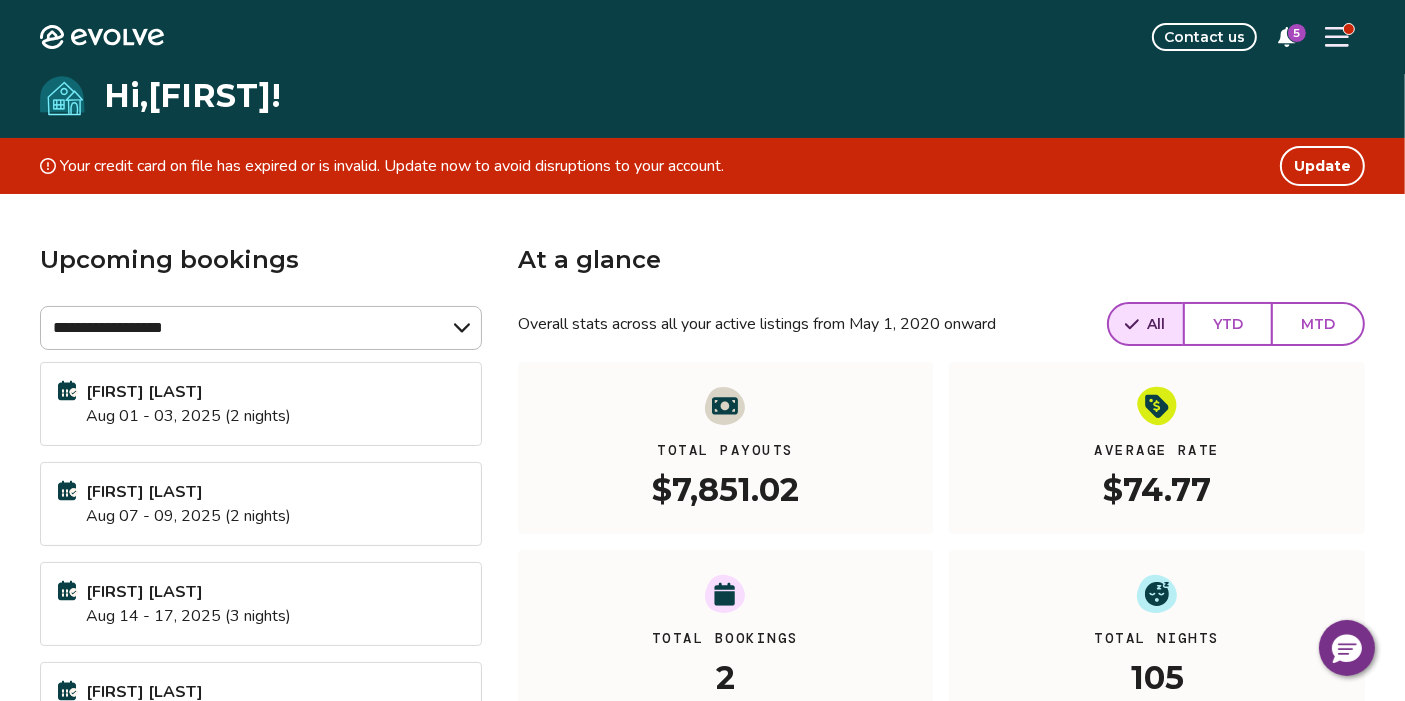click on "Upcoming bookings" at bounding box center (261, 260) 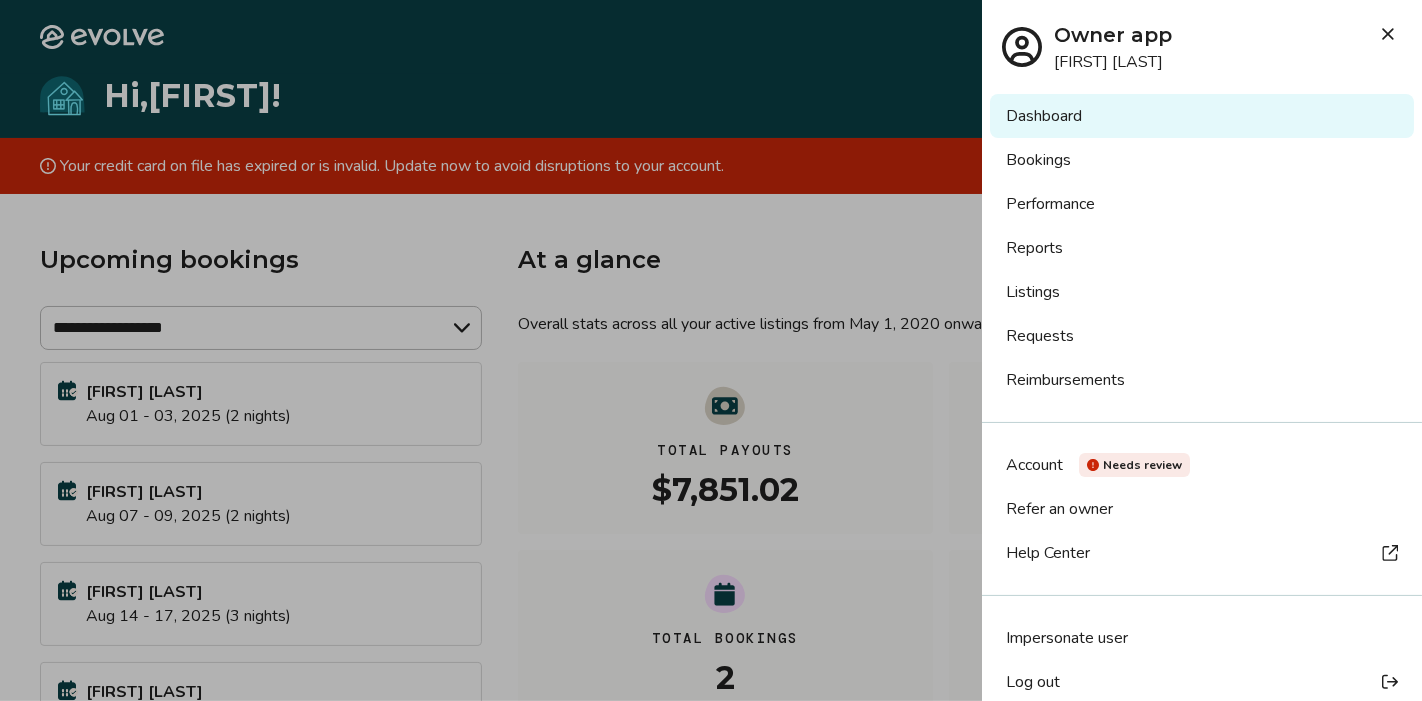 click on "Bookings" at bounding box center (1202, 160) 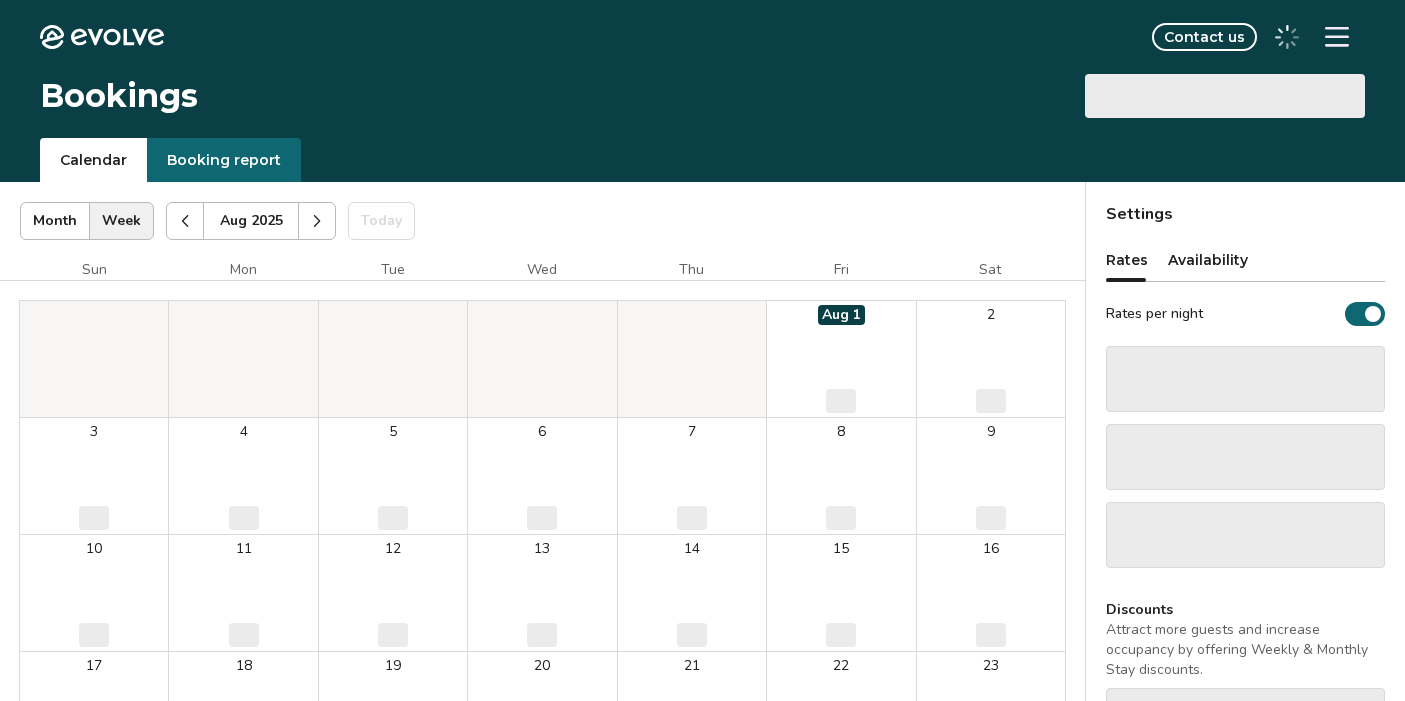 scroll, scrollTop: 0, scrollLeft: 0, axis: both 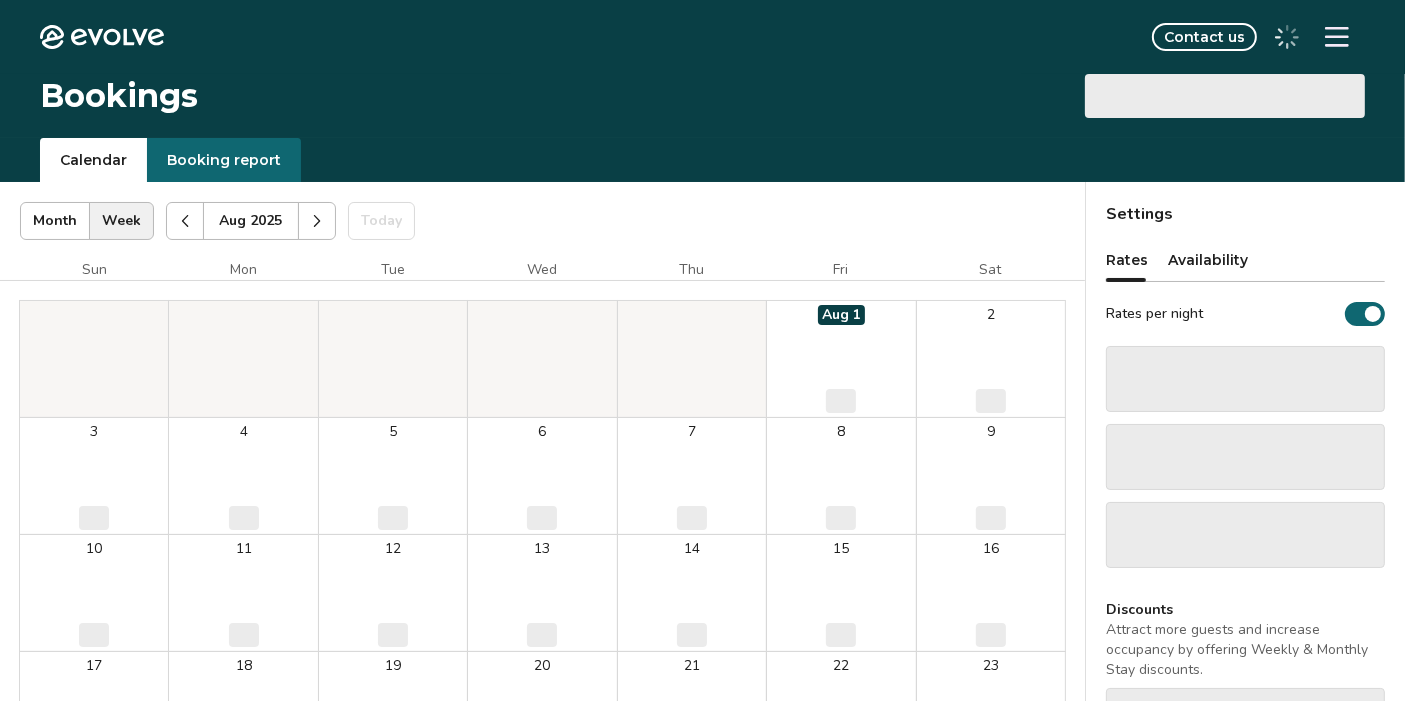 click 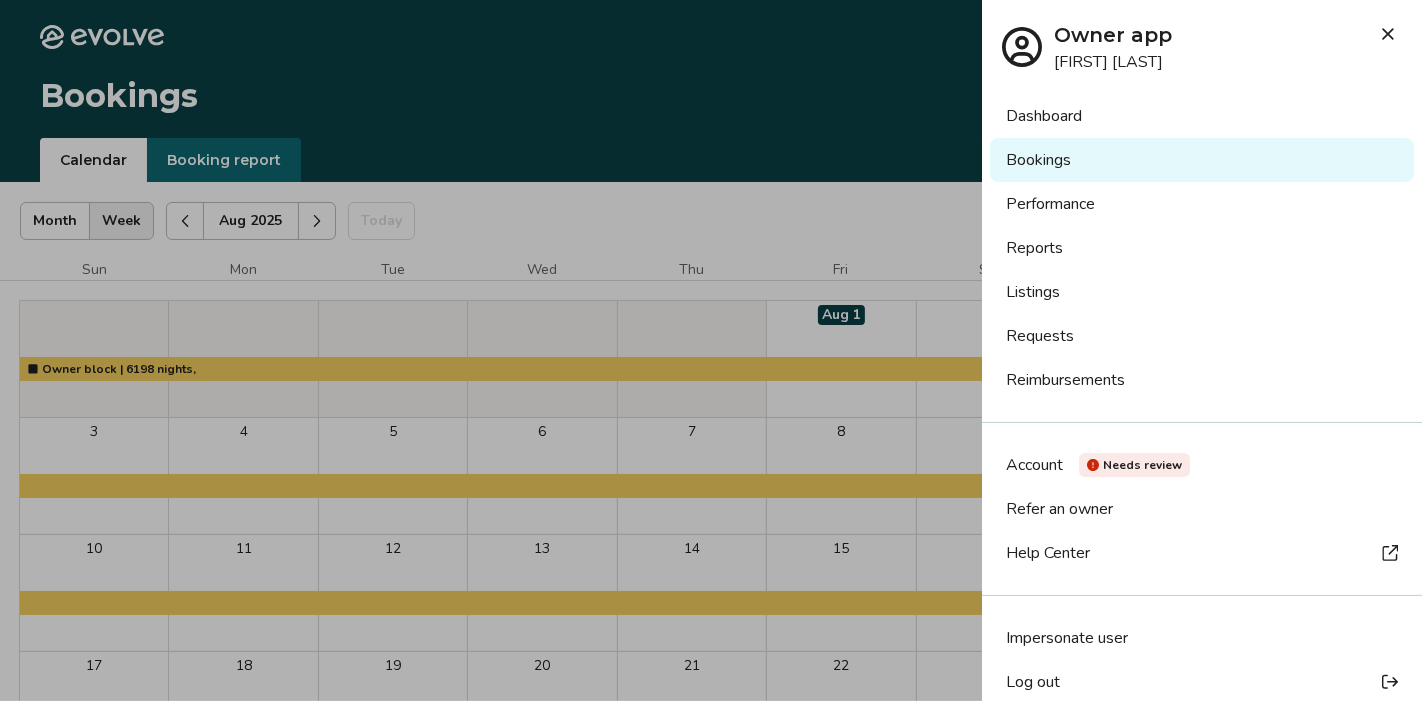 click at bounding box center [711, 350] 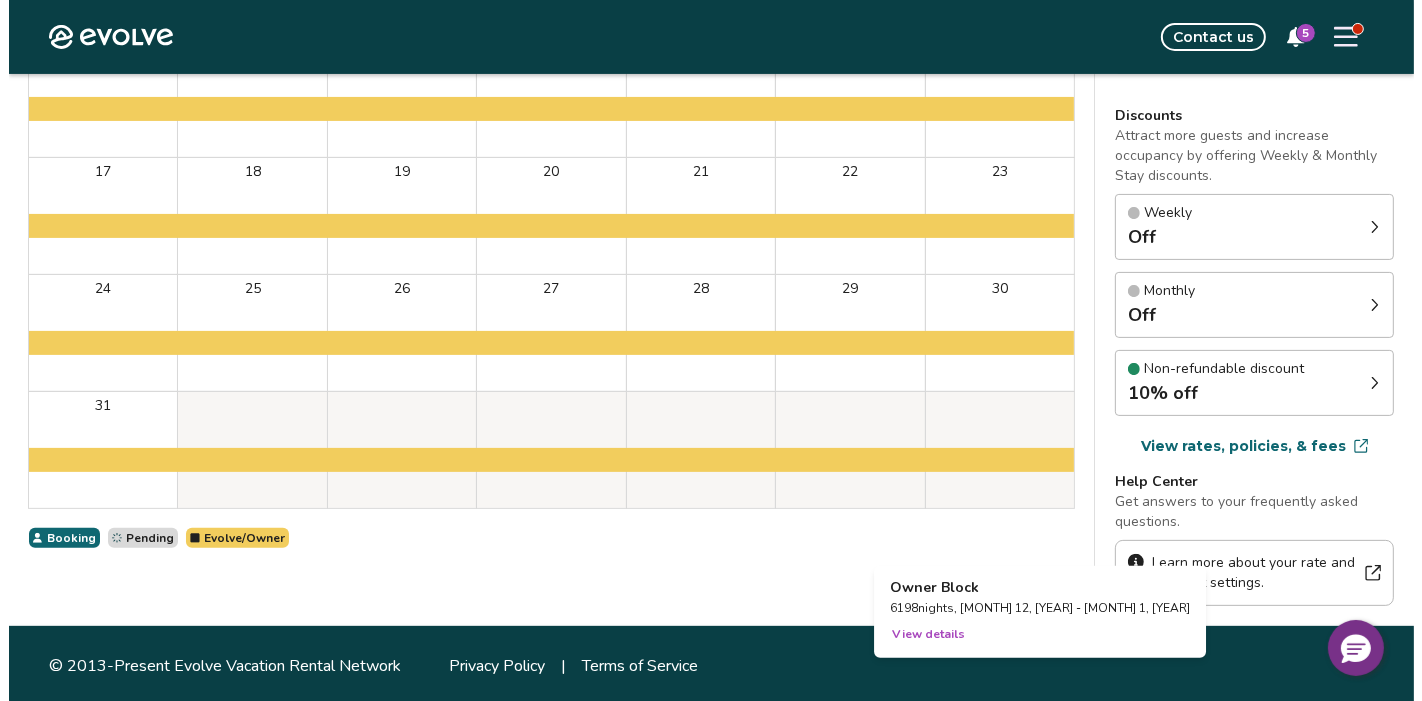 scroll, scrollTop: 0, scrollLeft: 0, axis: both 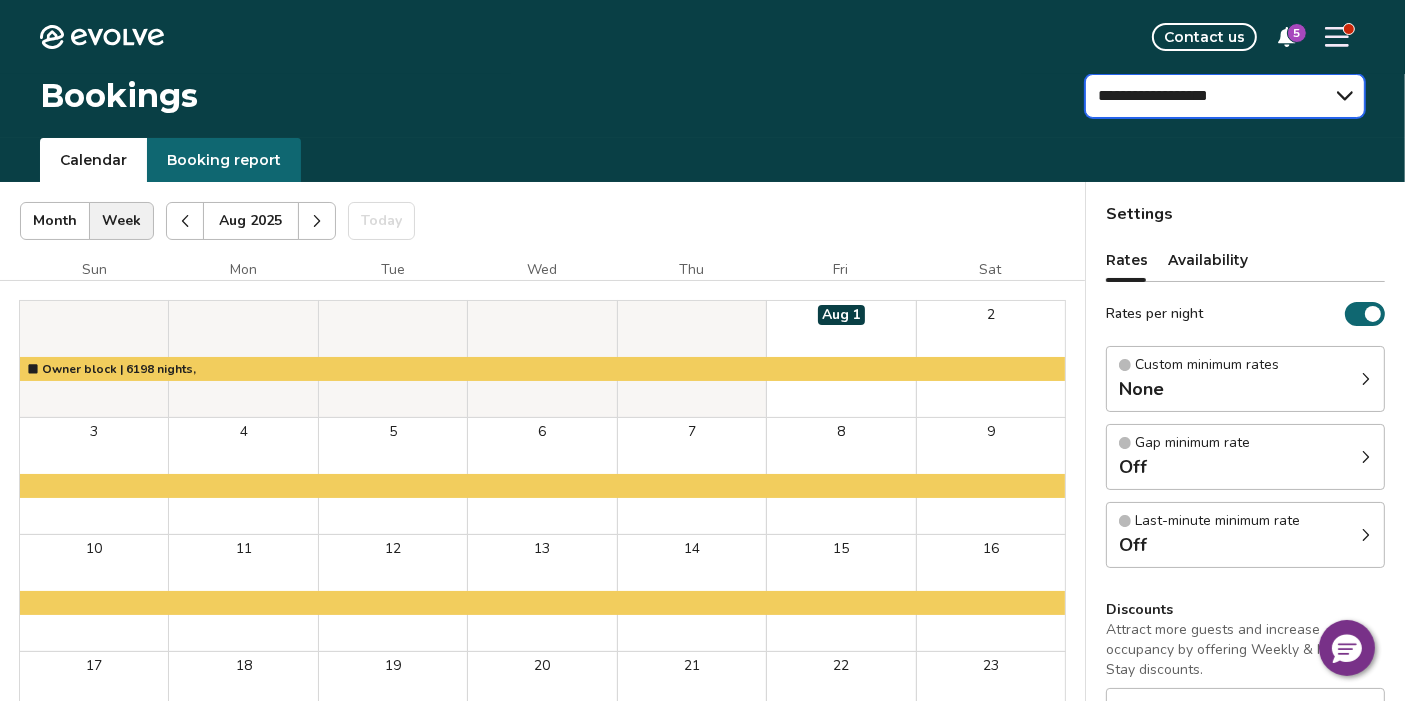 click on "**********" at bounding box center [1225, 96] 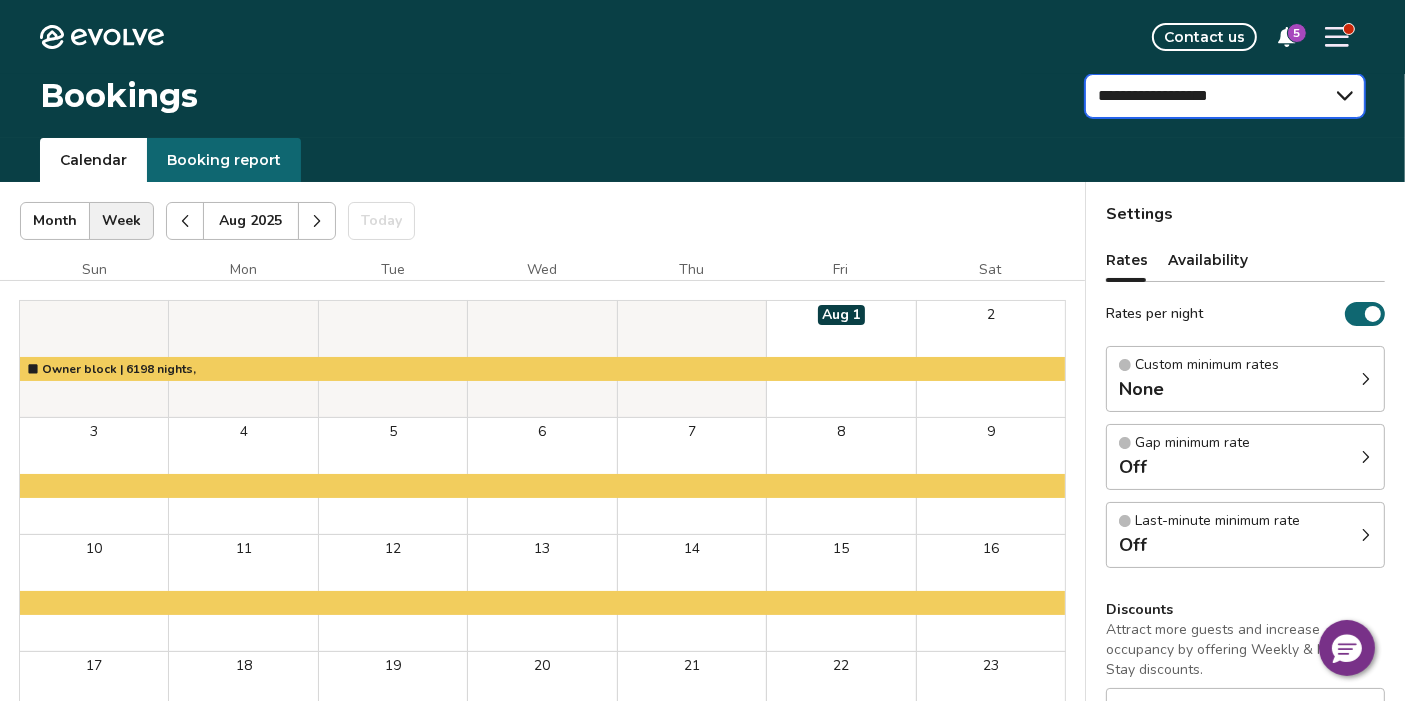 select on "**********" 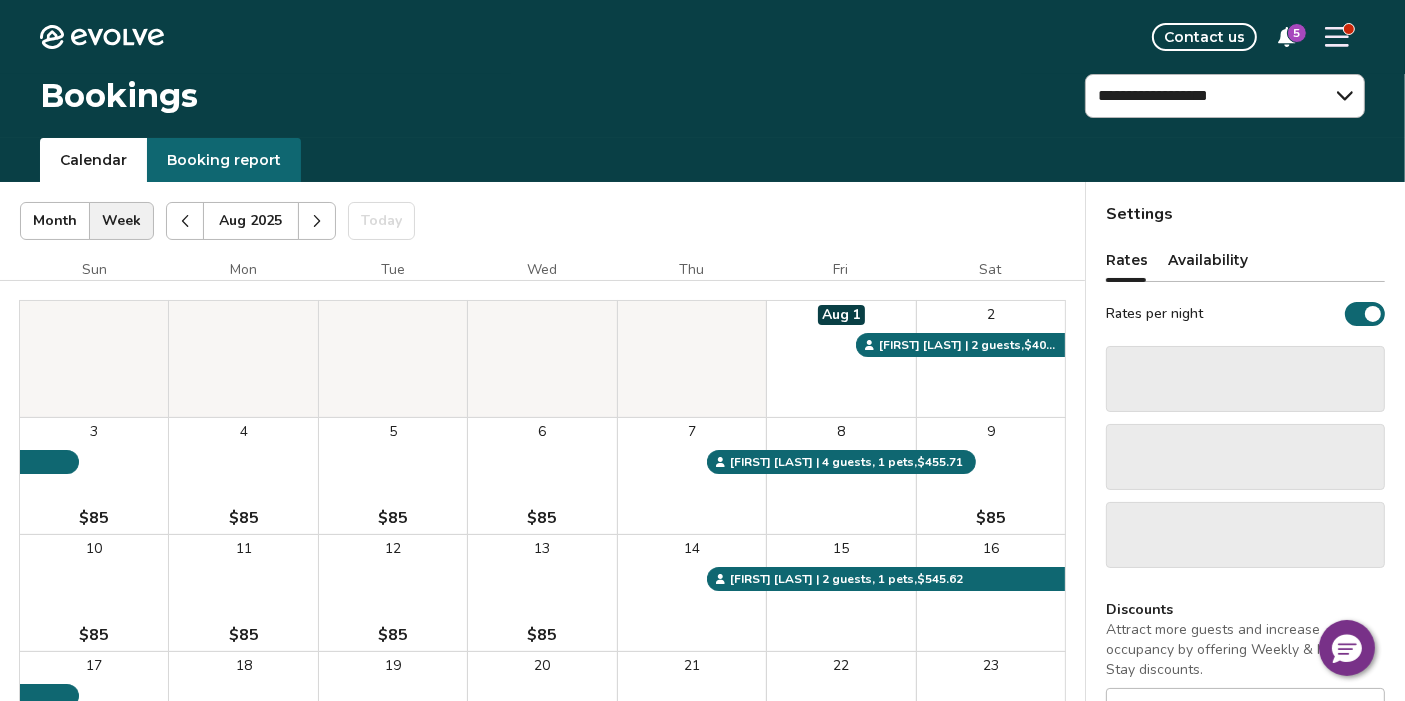 click on "Aug 2025  | Views Month Week Aug 2025 Today Settings" at bounding box center [542, 221] 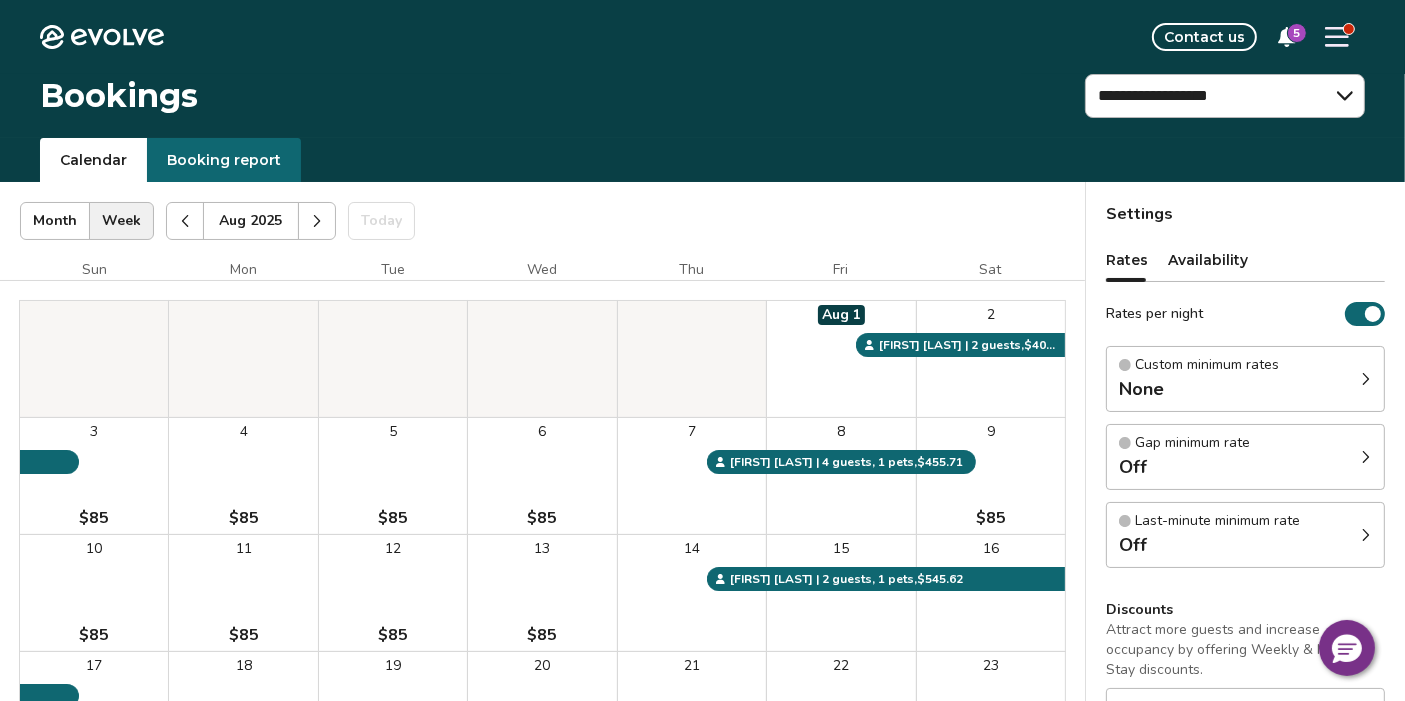 click 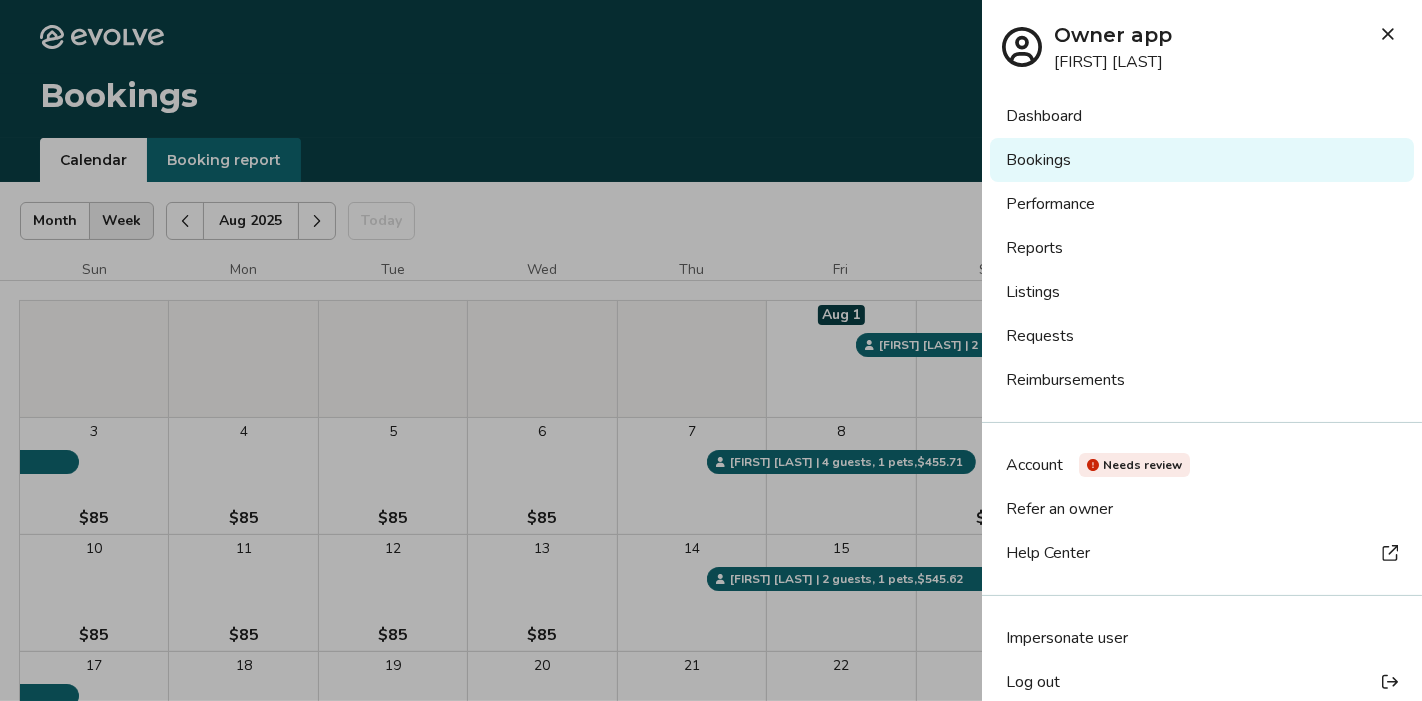 click on "Dashboard" at bounding box center (1202, 116) 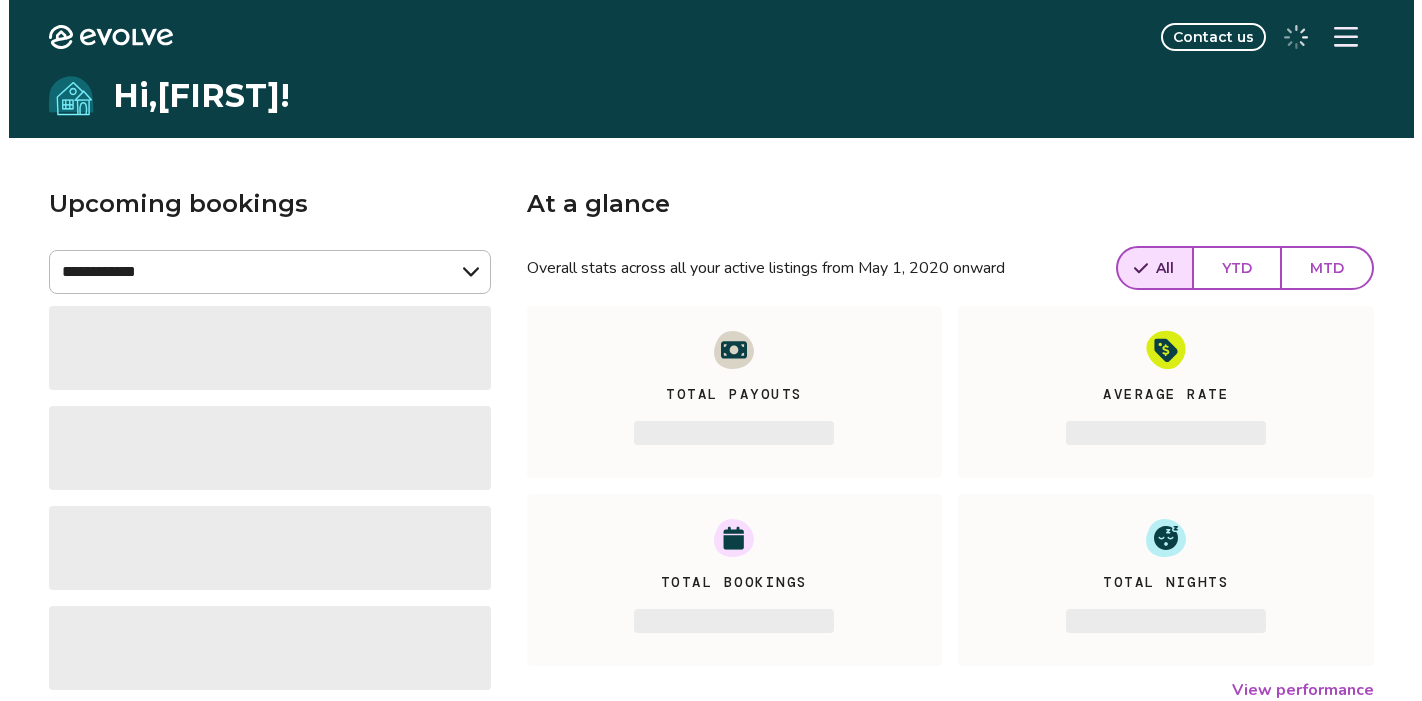 scroll, scrollTop: 0, scrollLeft: 0, axis: both 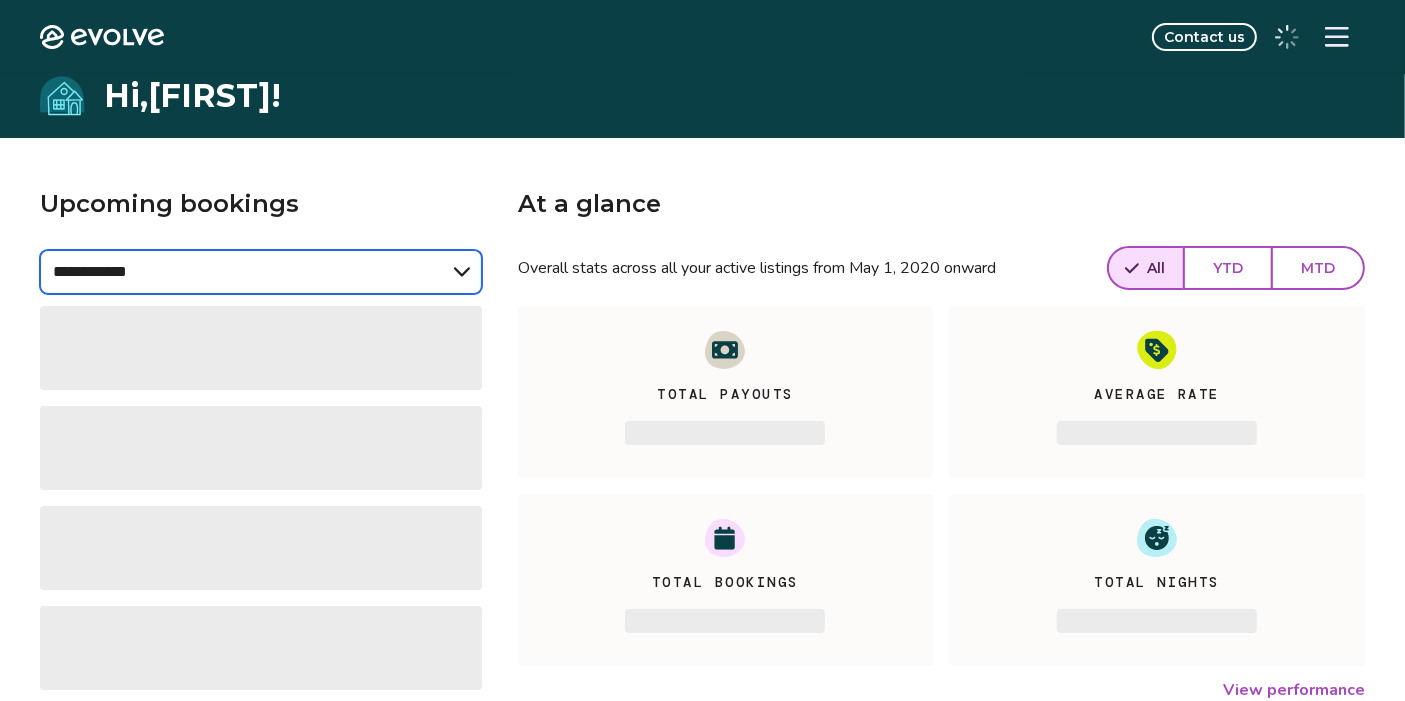 click on "**********" at bounding box center (261, 272) 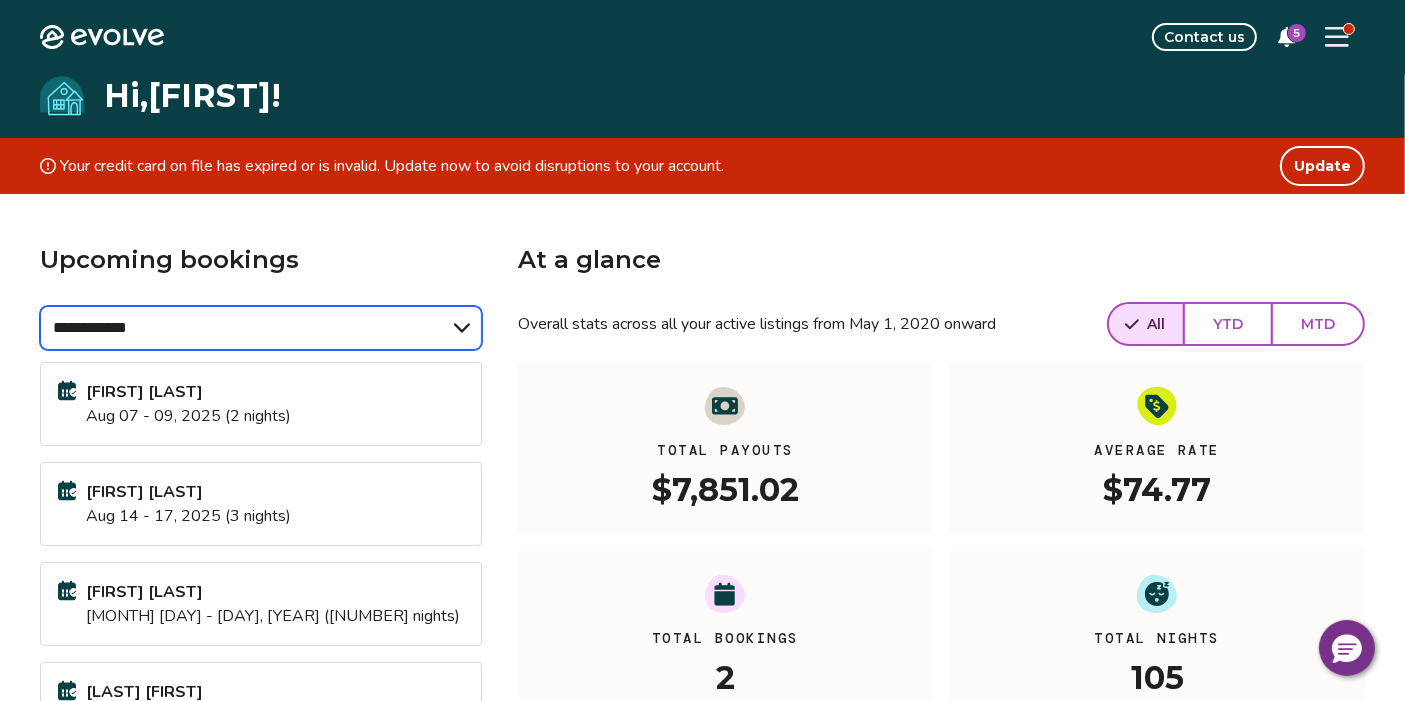 select on "******" 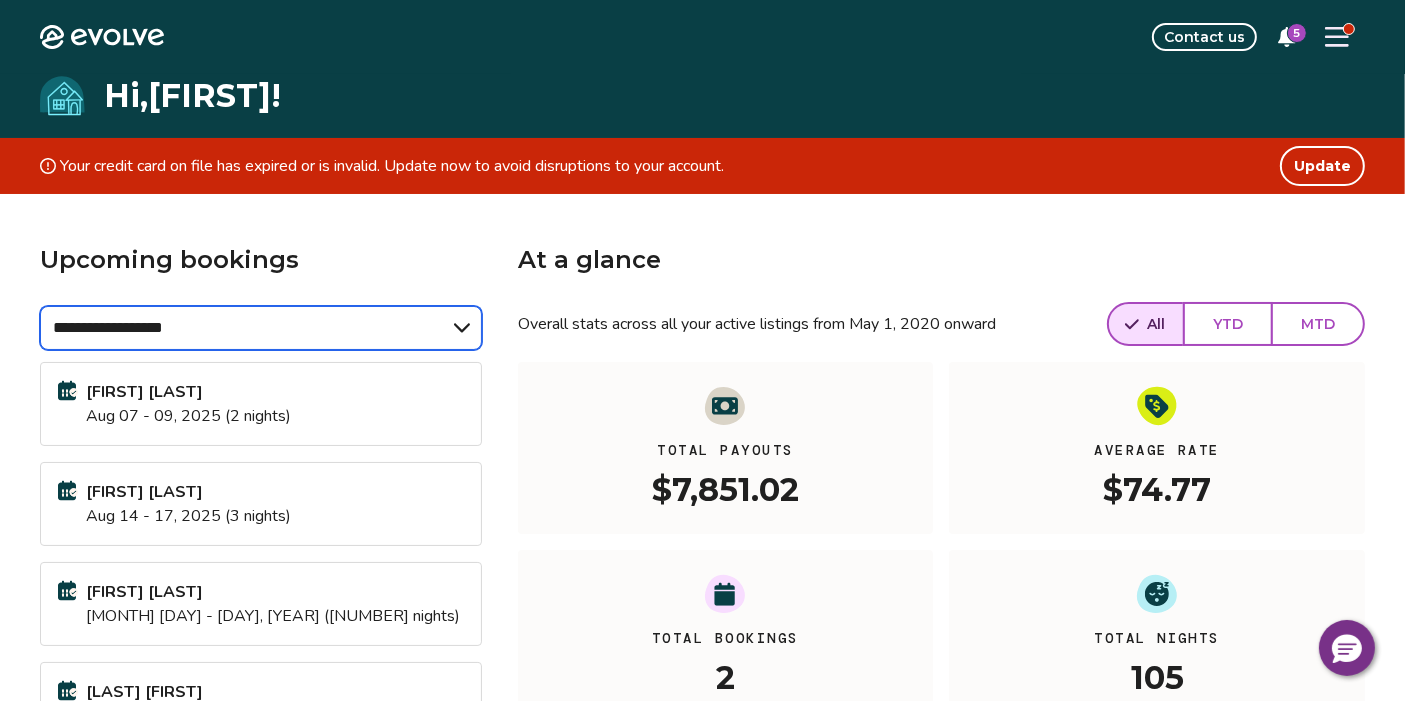 click on "**********" at bounding box center [261, 328] 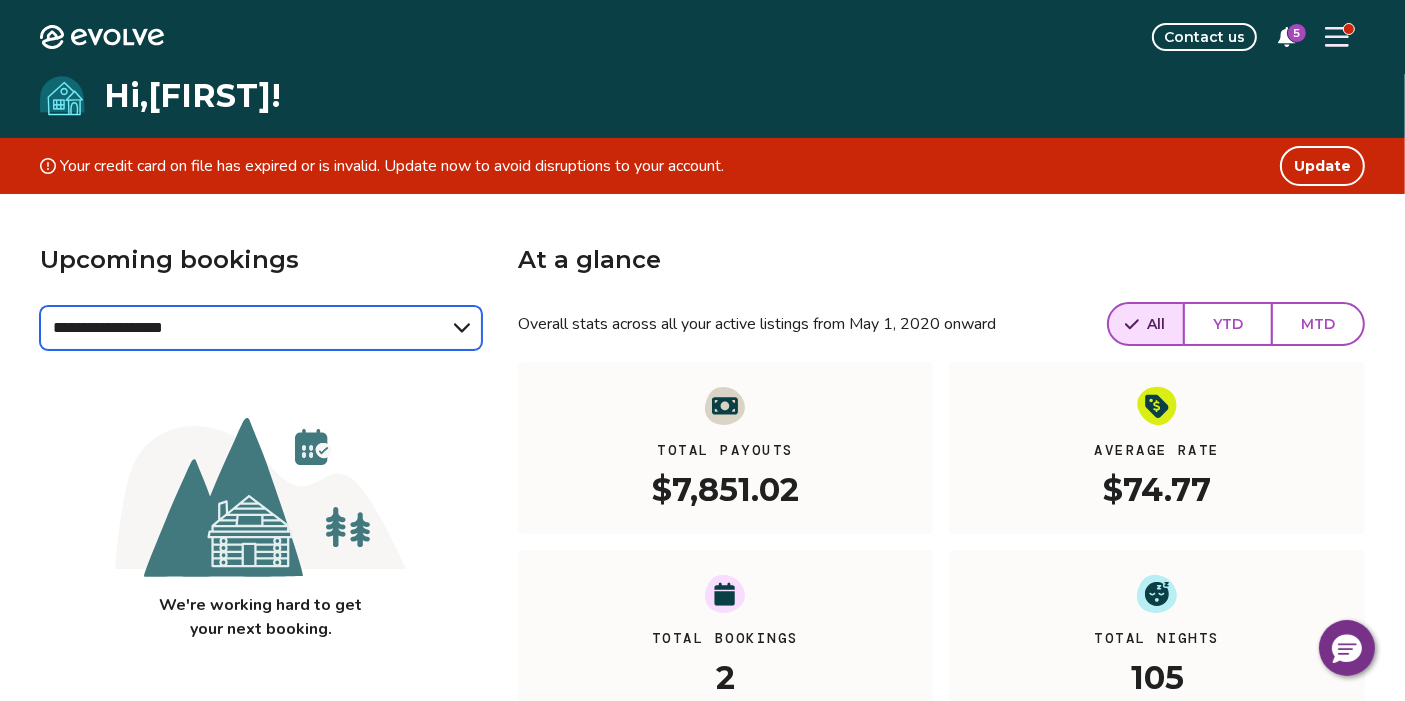 click on "**********" at bounding box center (261, 328) 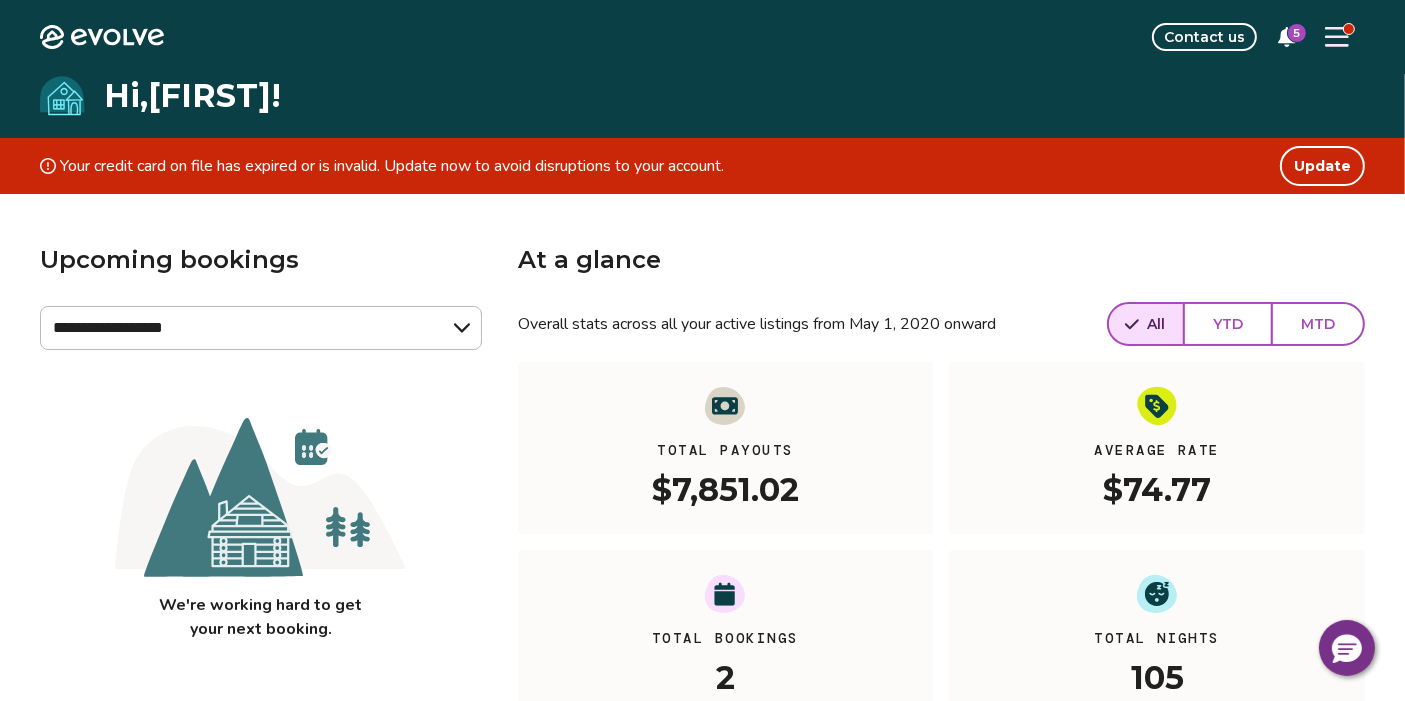 click on "**********" at bounding box center (702, 588) 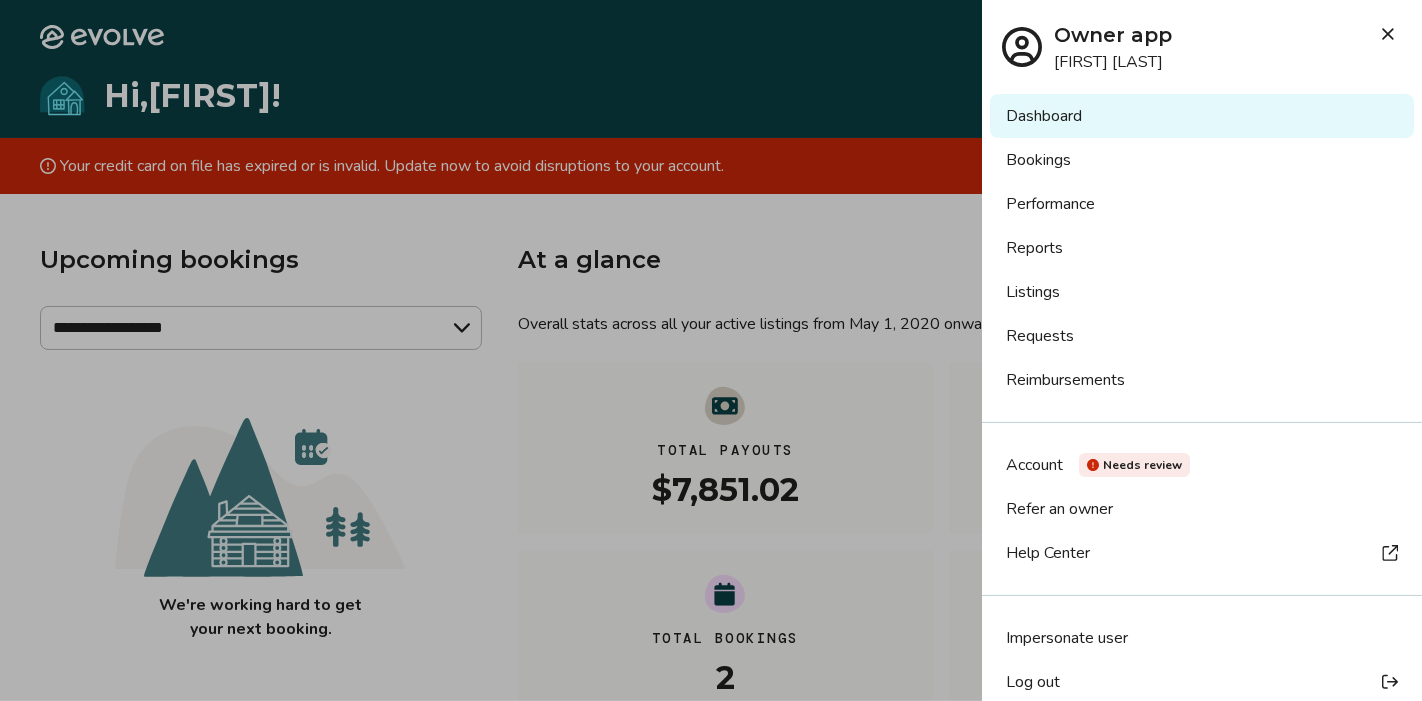 click on "Bookings" at bounding box center [1202, 160] 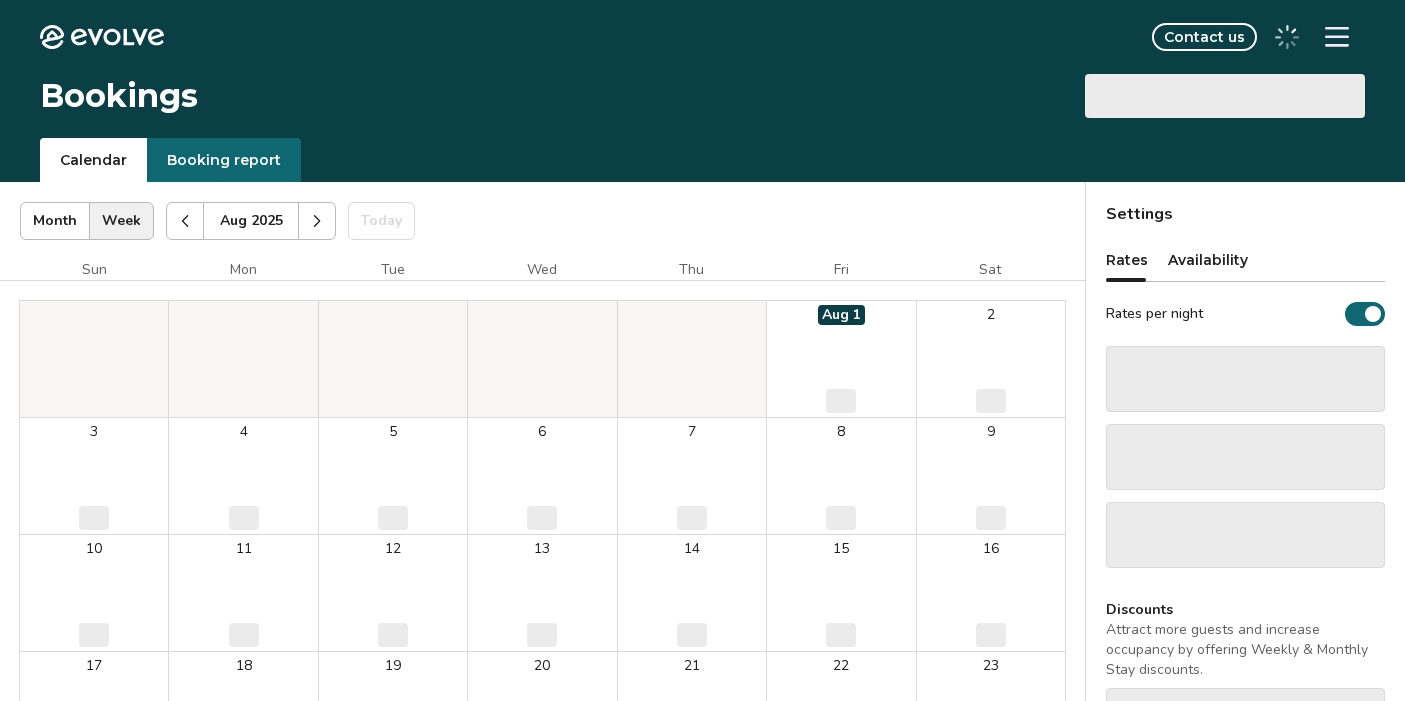 scroll, scrollTop: 0, scrollLeft: 0, axis: both 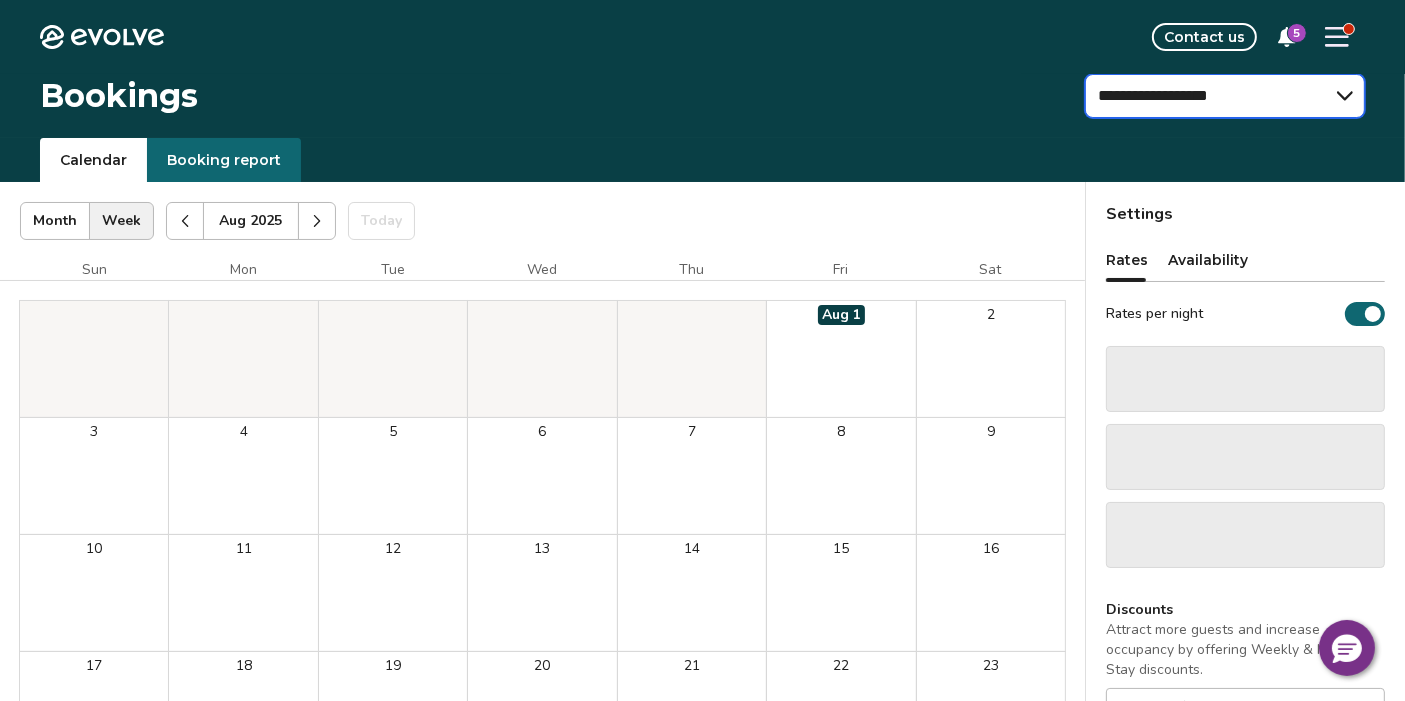 click on "**********" at bounding box center [1225, 96] 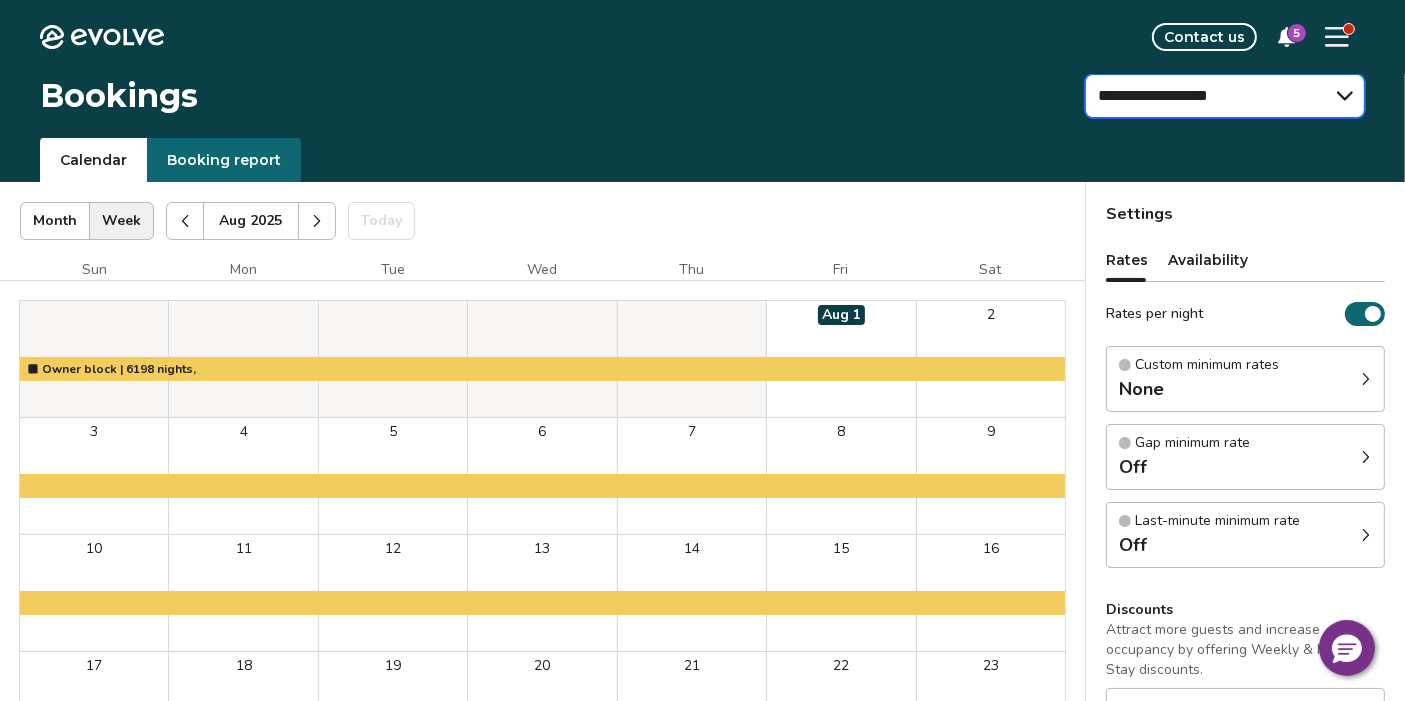 select on "**********" 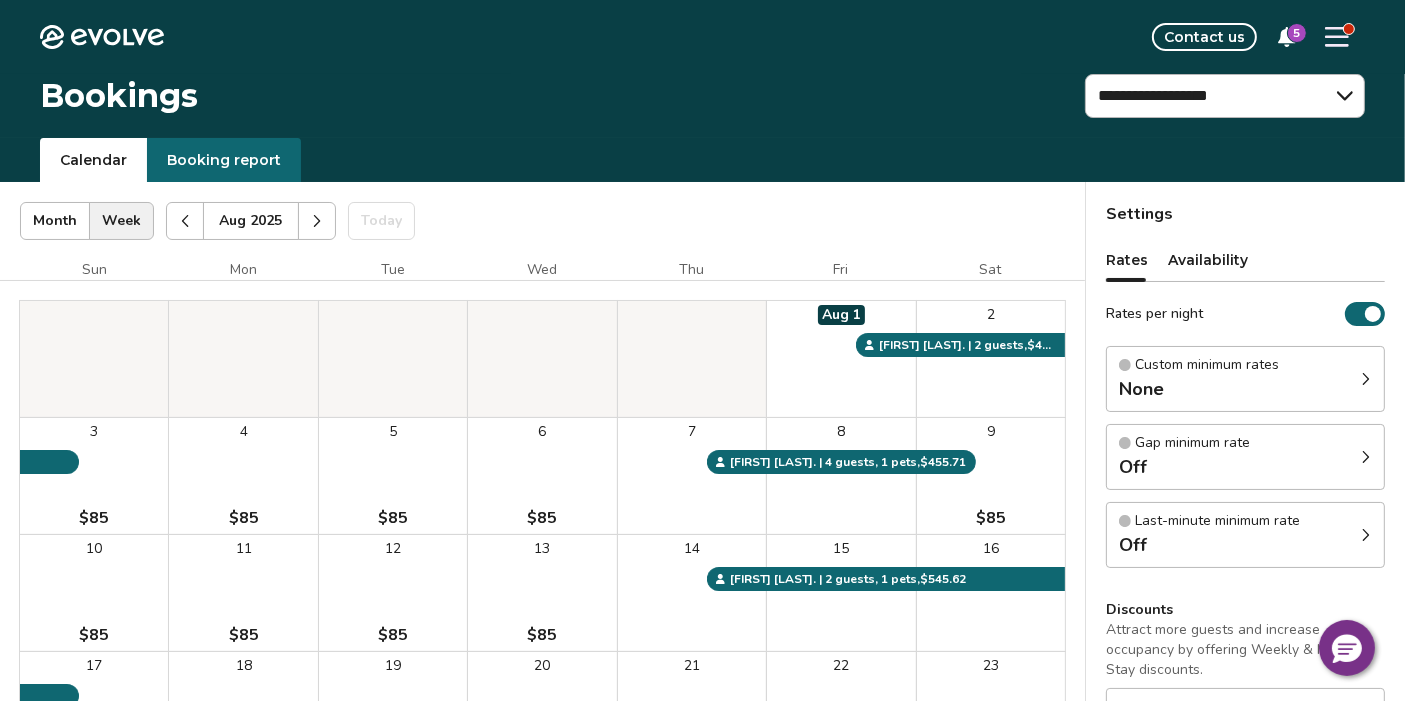click on "Aug 2025  | Views Month Week Aug 2025 Today Settings" at bounding box center (542, 221) 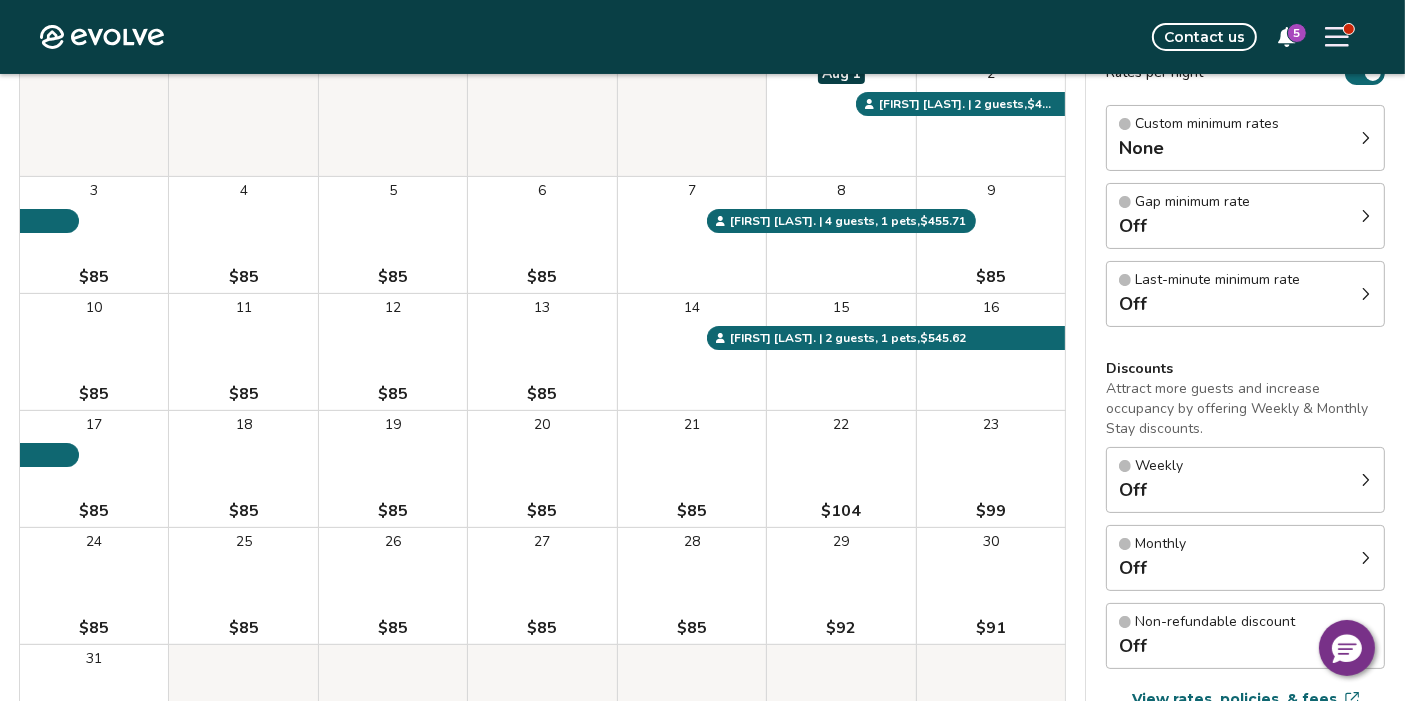 scroll, scrollTop: 0, scrollLeft: 0, axis: both 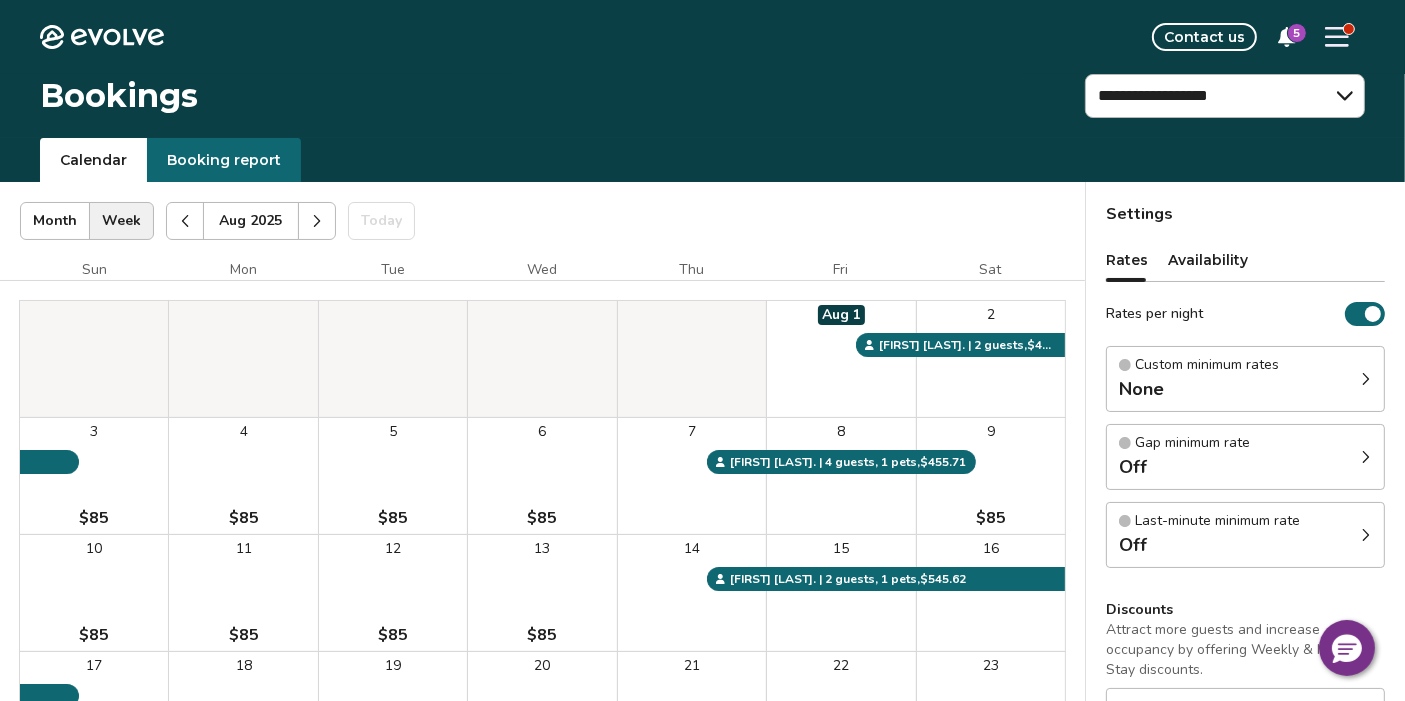 click on "Aug 2025  | Views Month Week Aug 2025 Today Settings" at bounding box center (542, 221) 